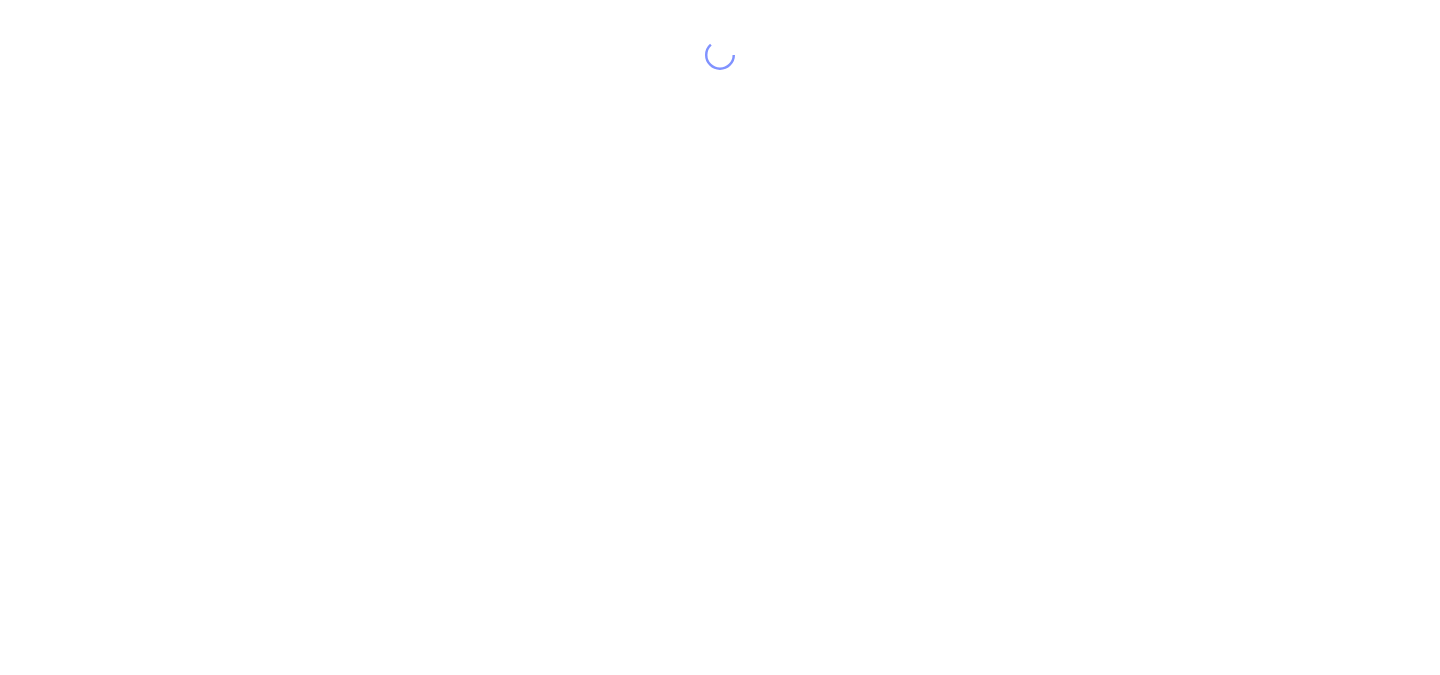 scroll, scrollTop: 0, scrollLeft: 0, axis: both 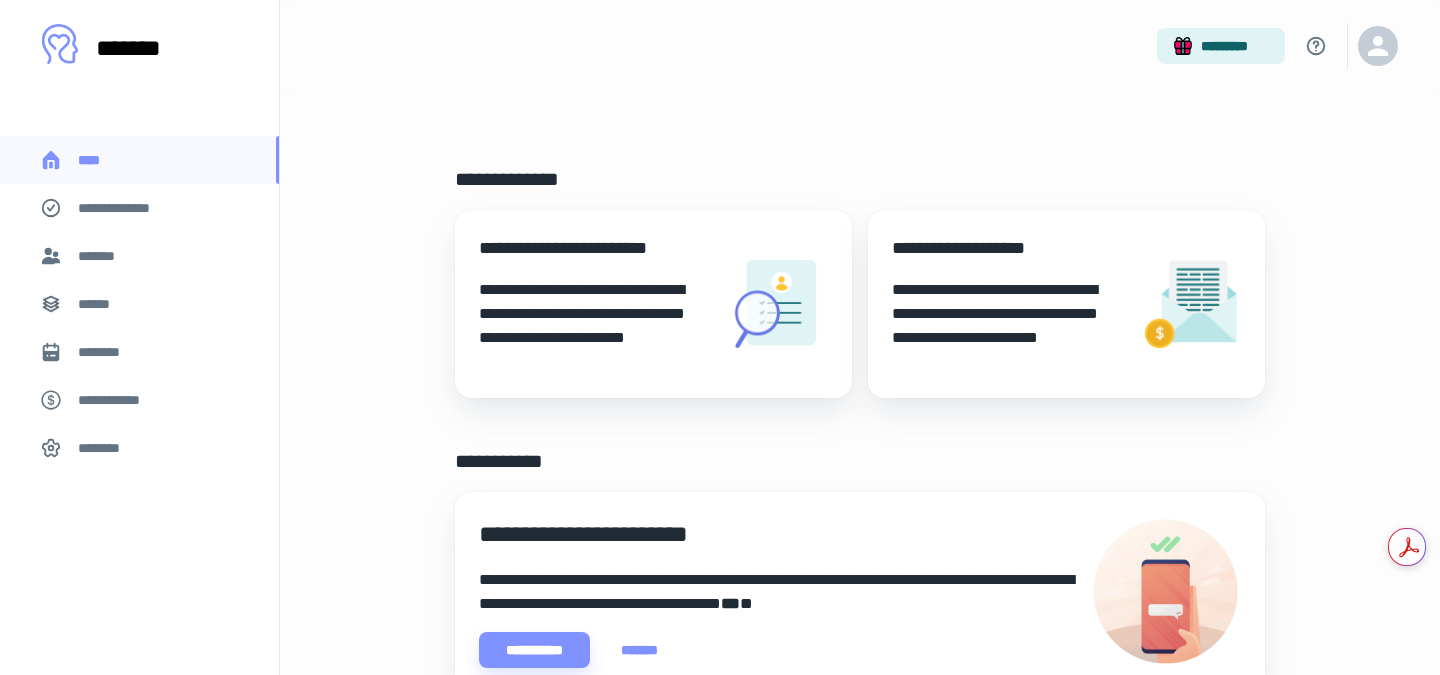 click on "******" at bounding box center (100, 304) 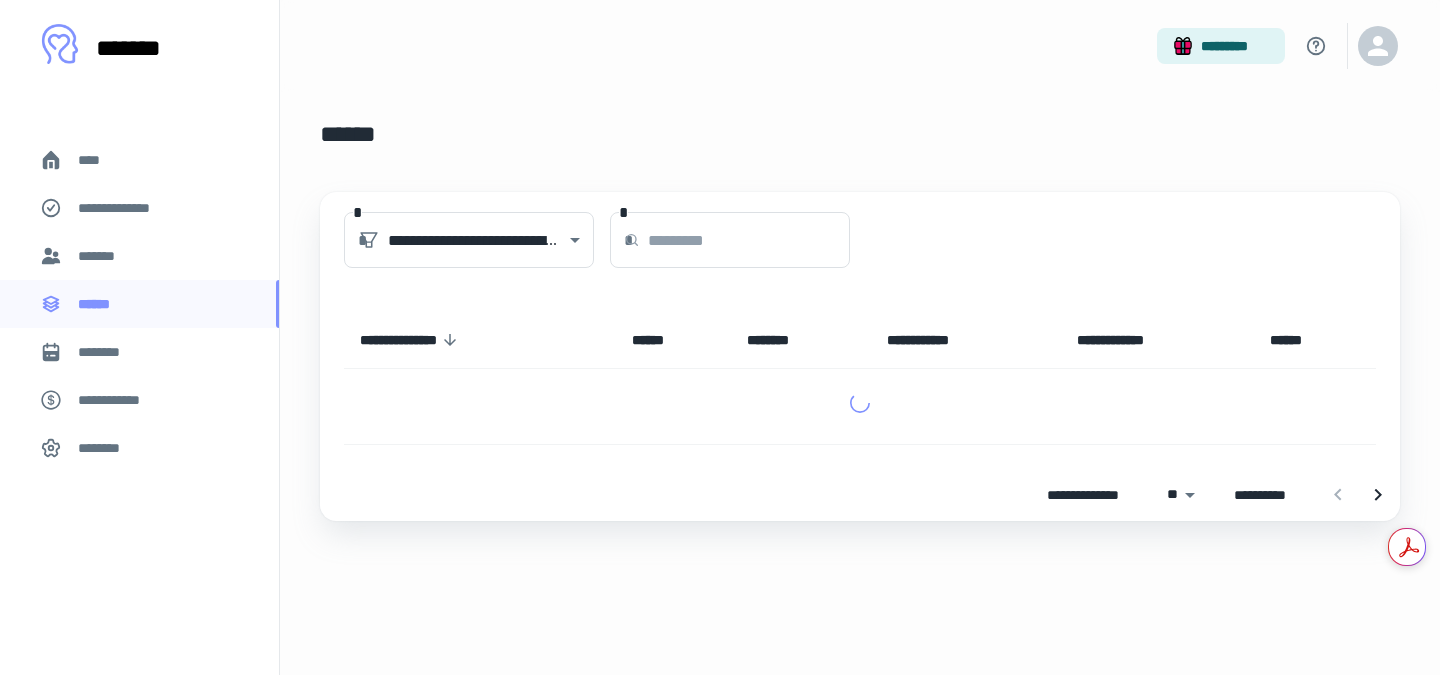 click on "*******" at bounding box center [100, 256] 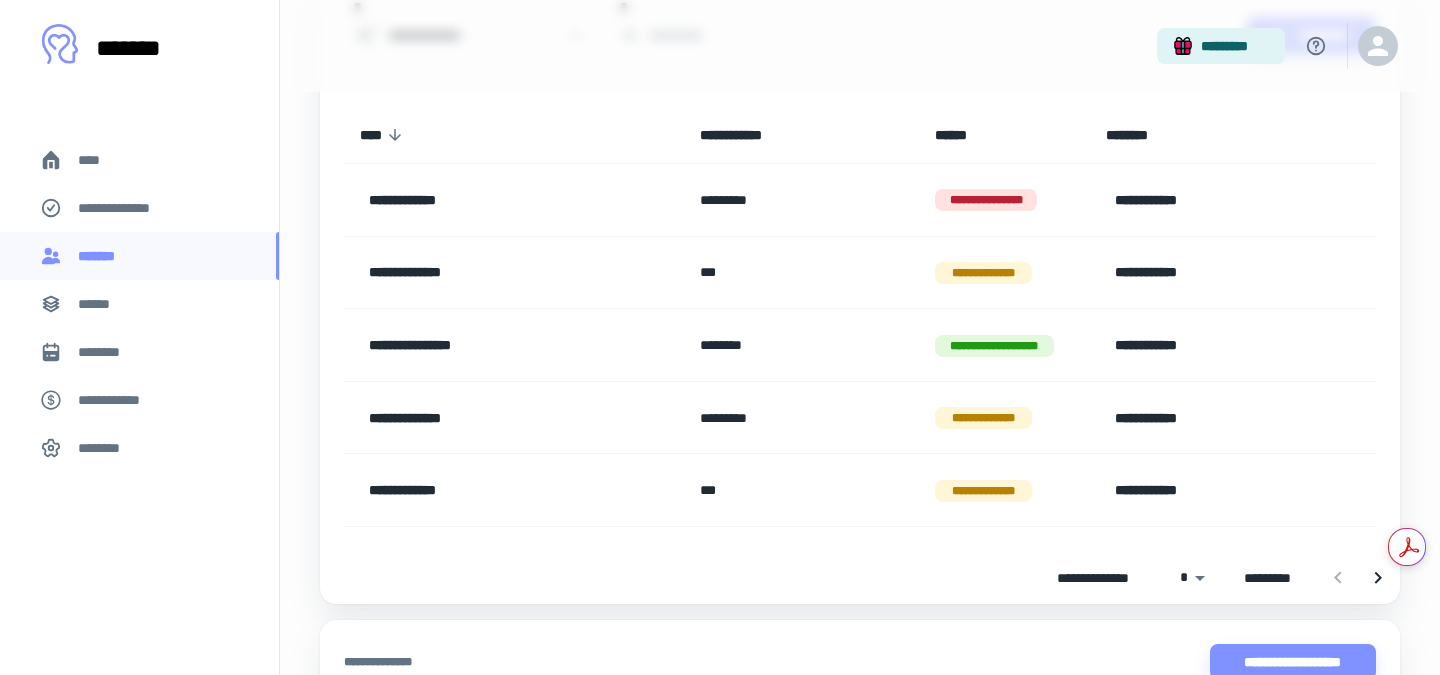 scroll, scrollTop: 213, scrollLeft: 0, axis: vertical 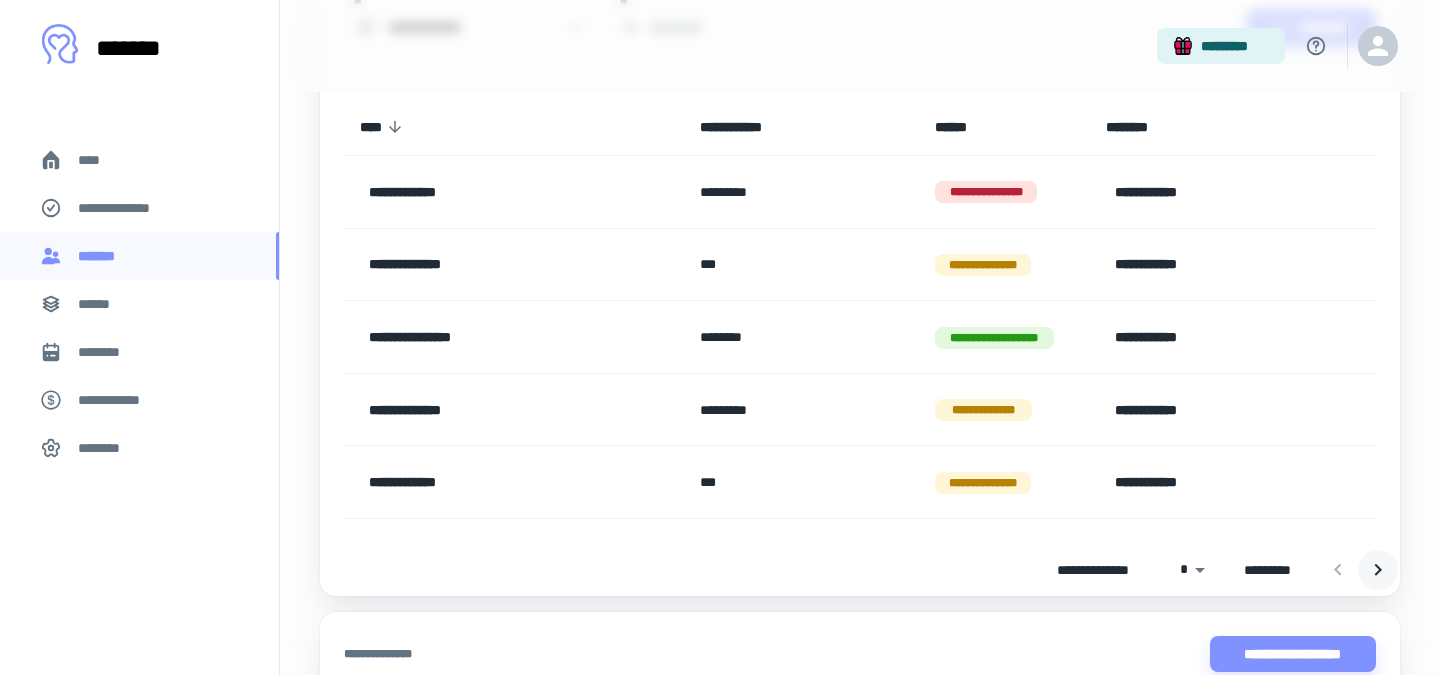 click 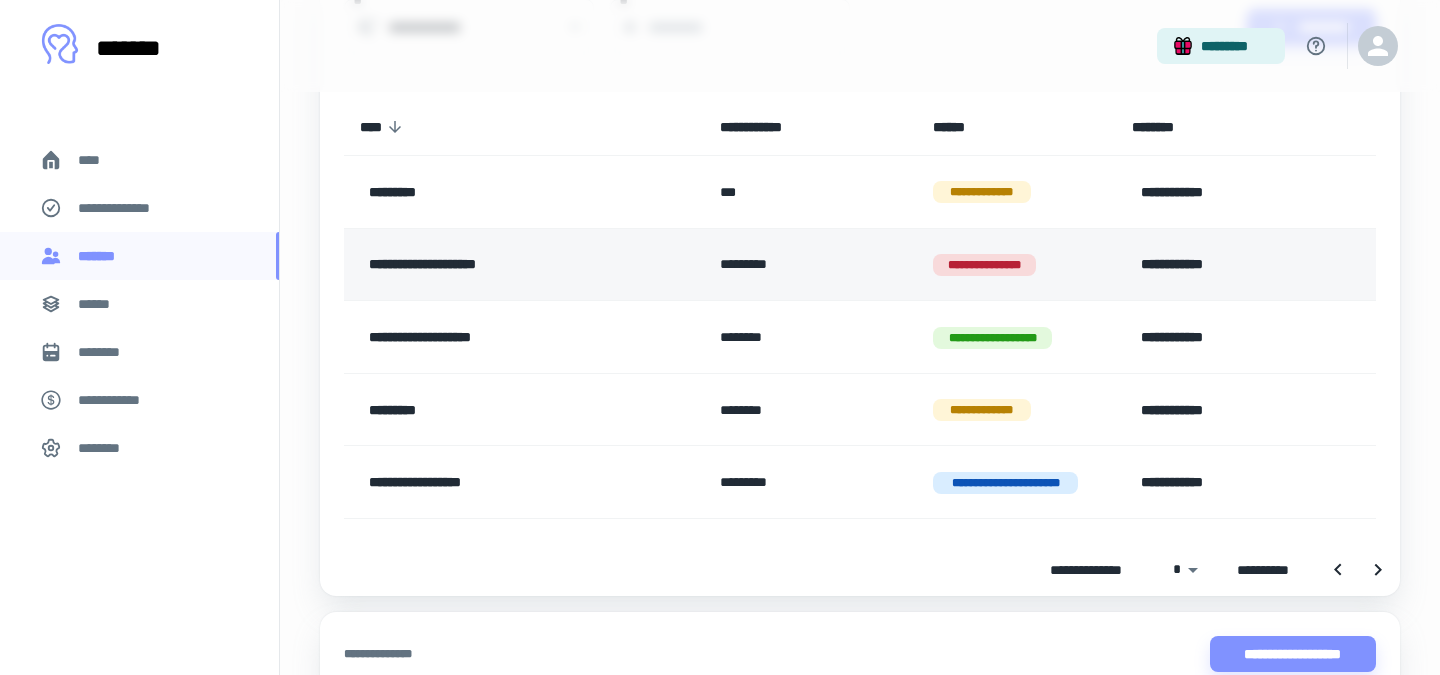 click on "**********" at bounding box center [504, 265] 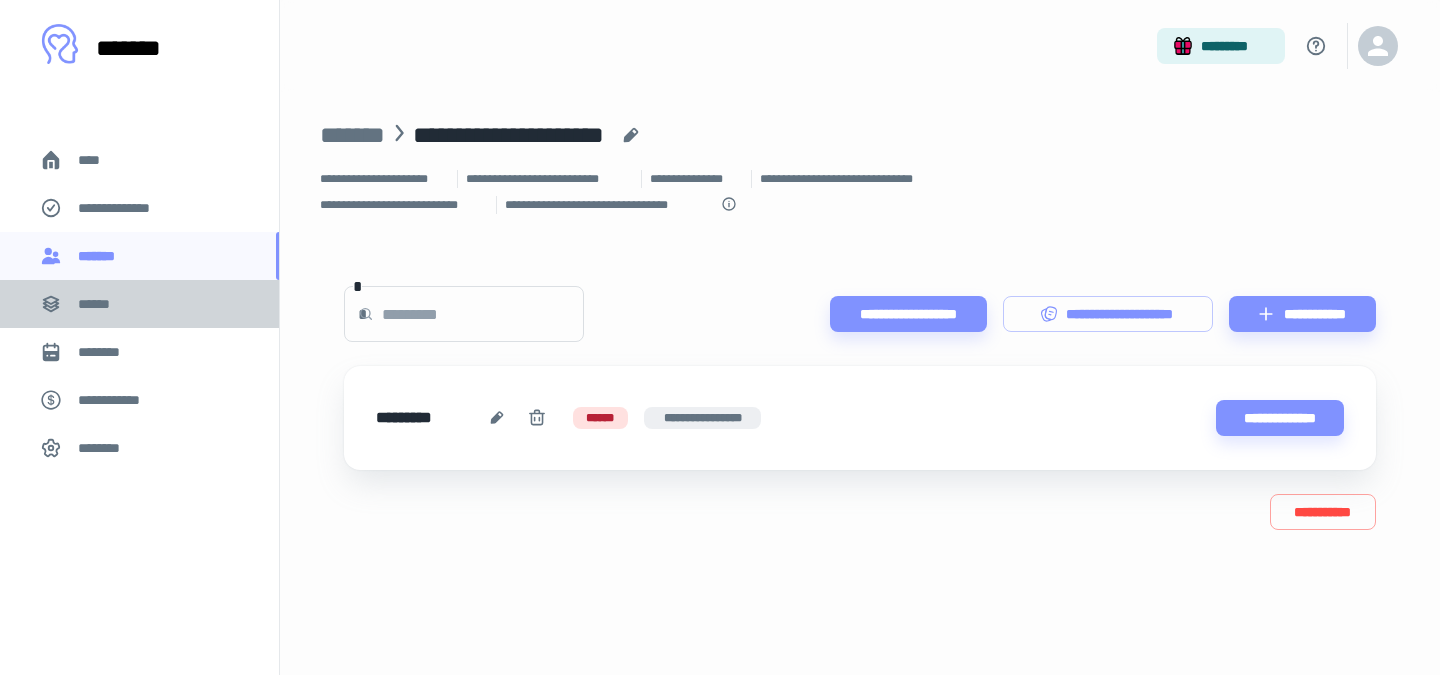 click on "******" at bounding box center [139, 304] 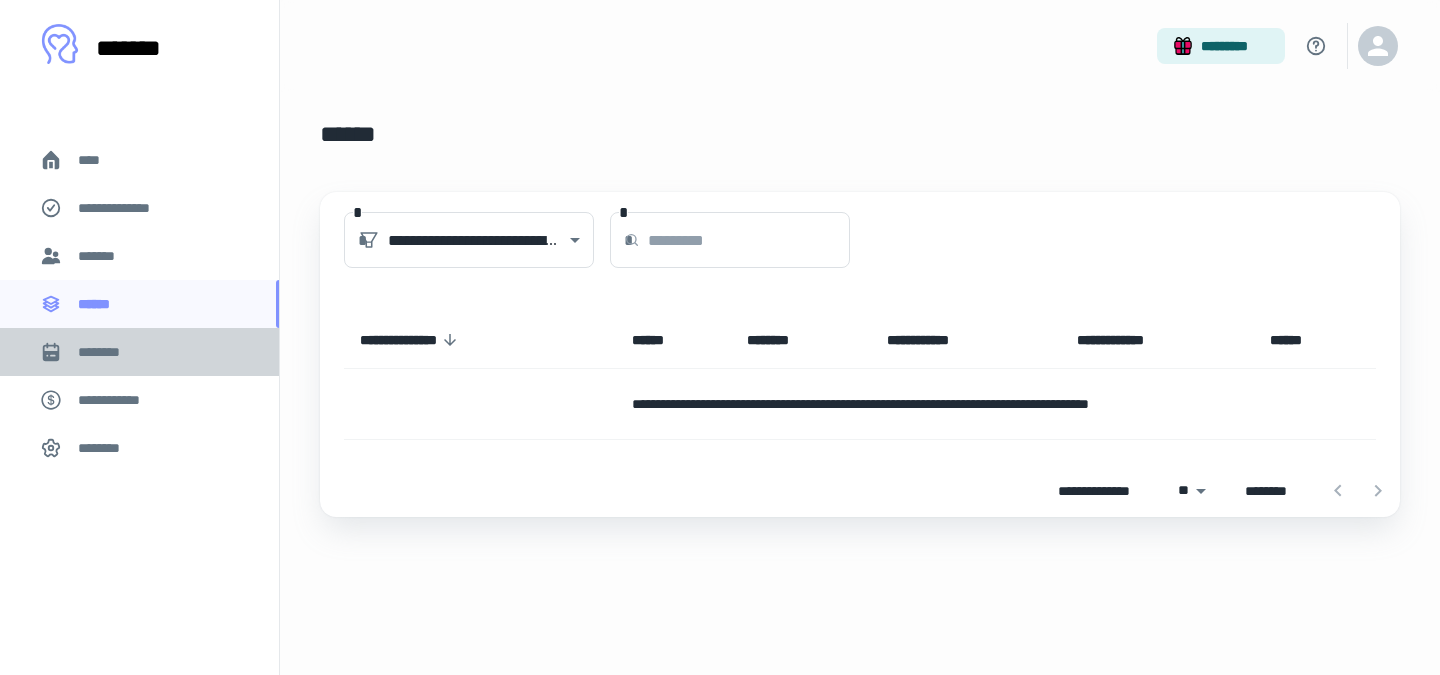 click on "********" at bounding box center [139, 352] 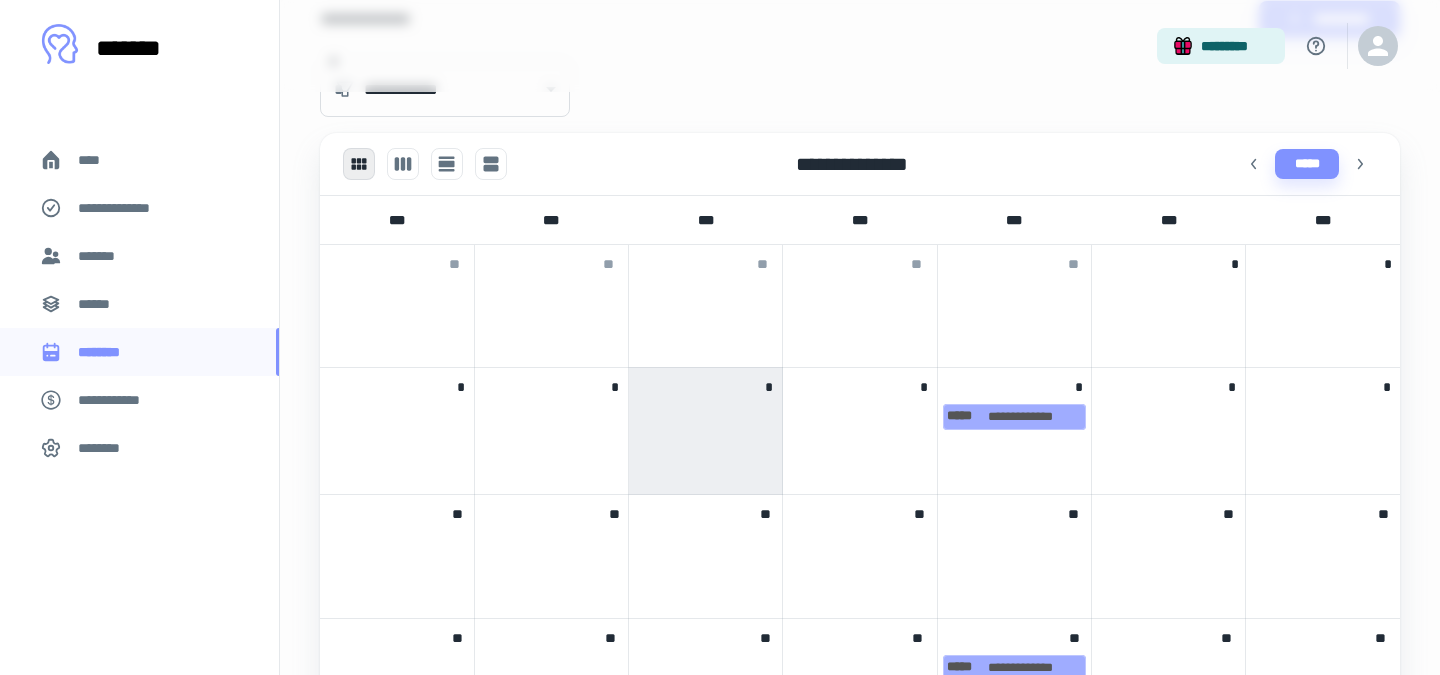 scroll, scrollTop: 940, scrollLeft: 0, axis: vertical 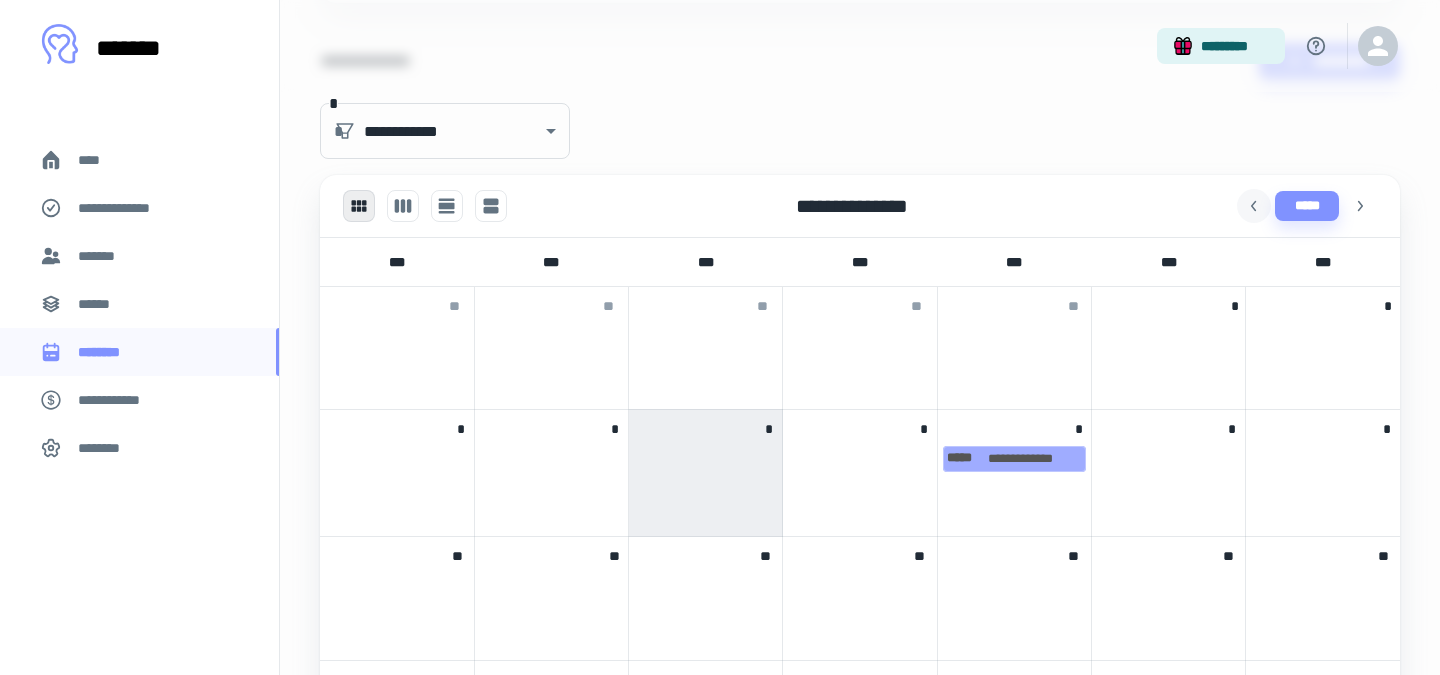 click at bounding box center [1254, 206] 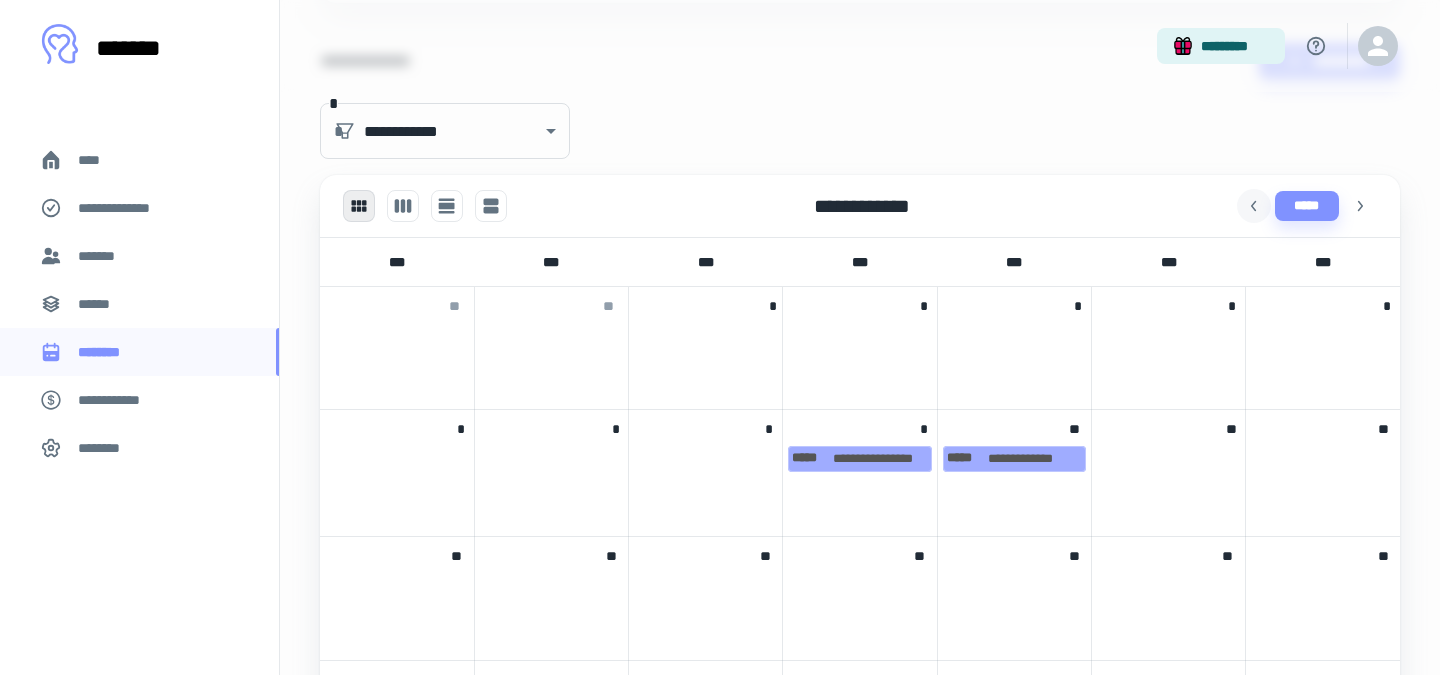 click at bounding box center (1254, 206) 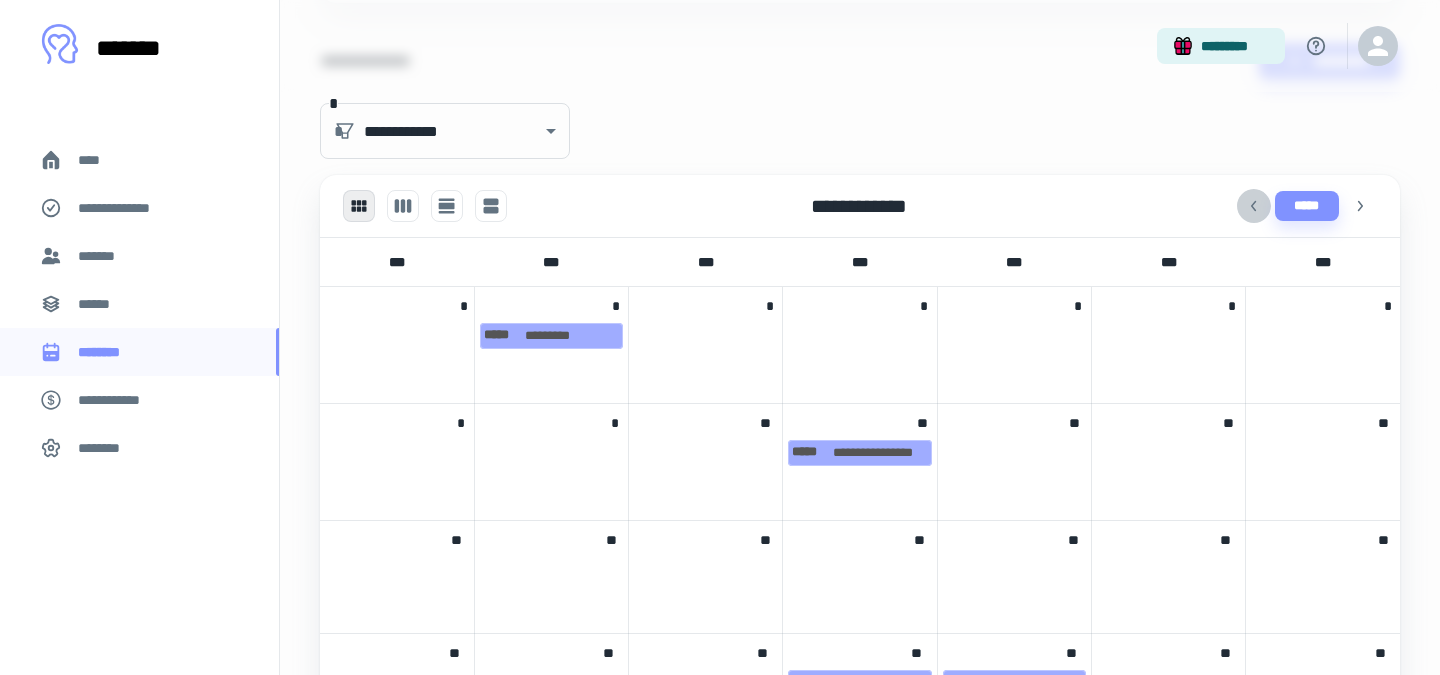 click at bounding box center [1254, 206] 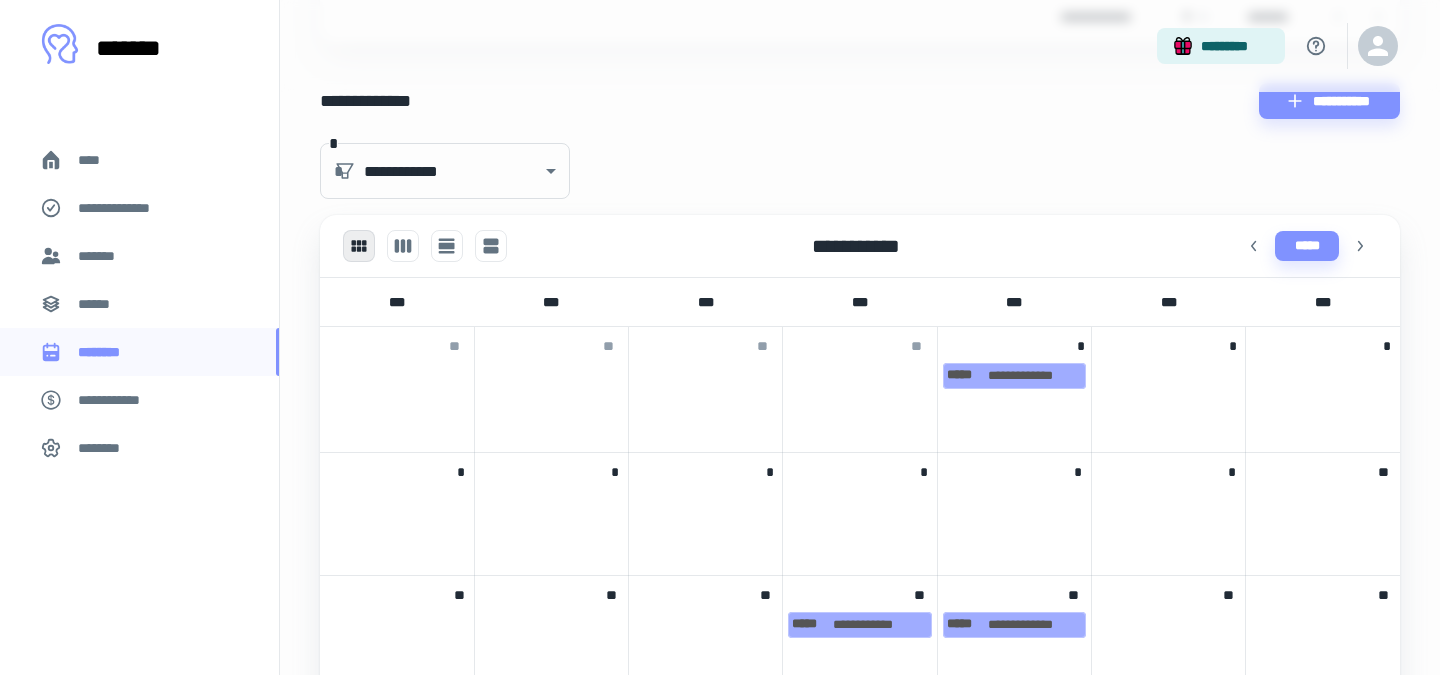 scroll, scrollTop: 898, scrollLeft: 0, axis: vertical 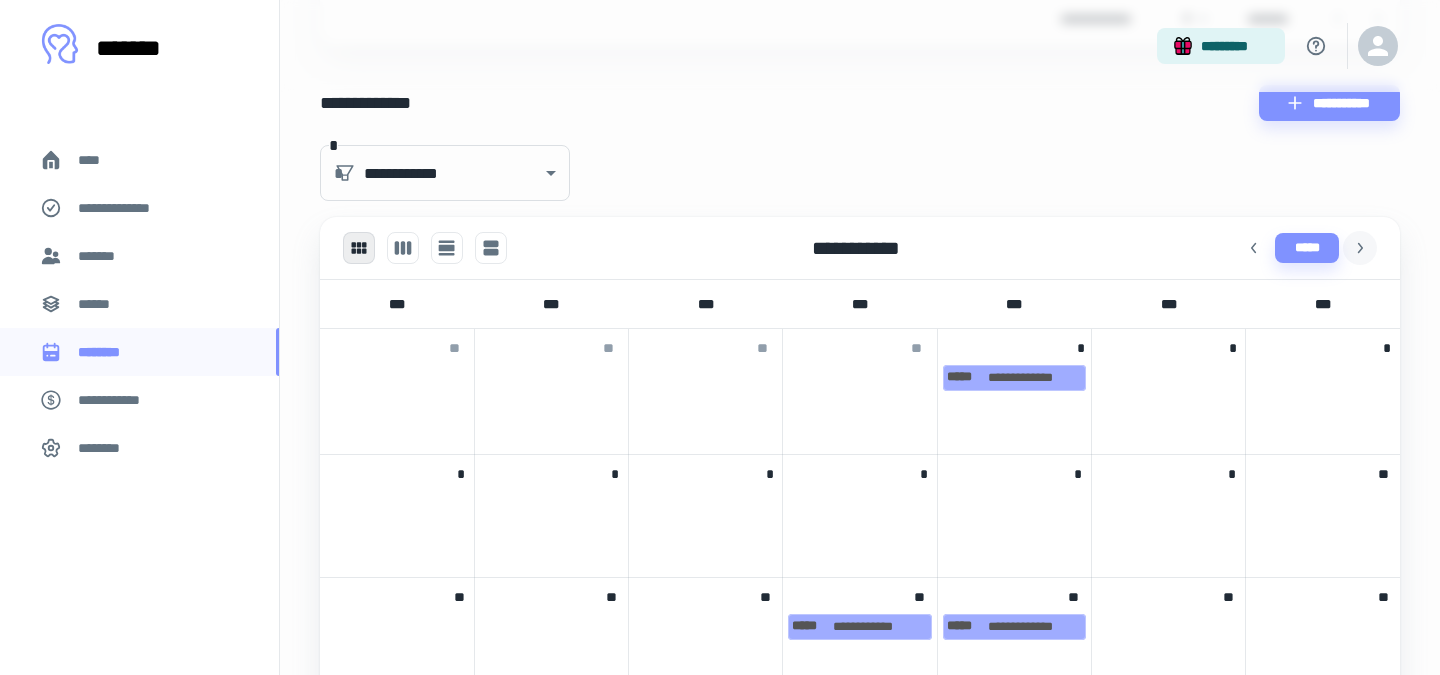 click 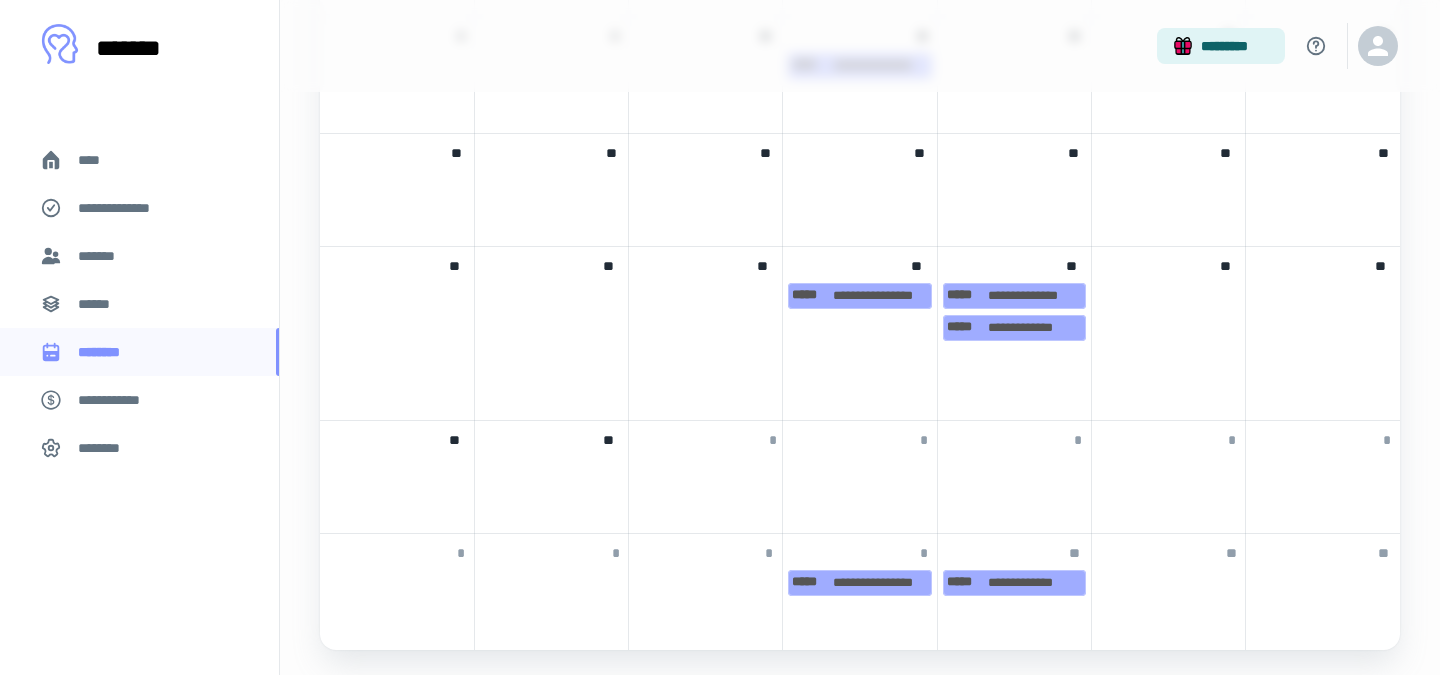 scroll, scrollTop: 1352, scrollLeft: 0, axis: vertical 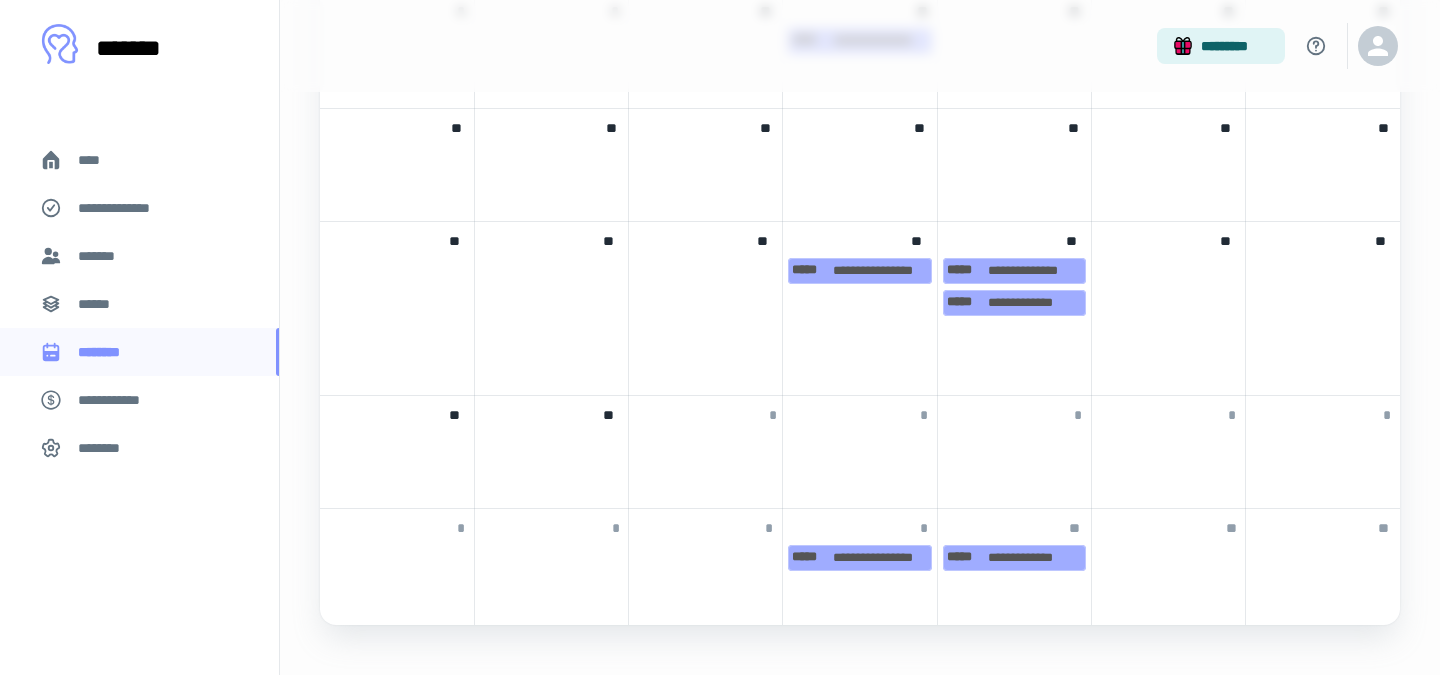 click on "**********" at bounding box center [1014, 567] 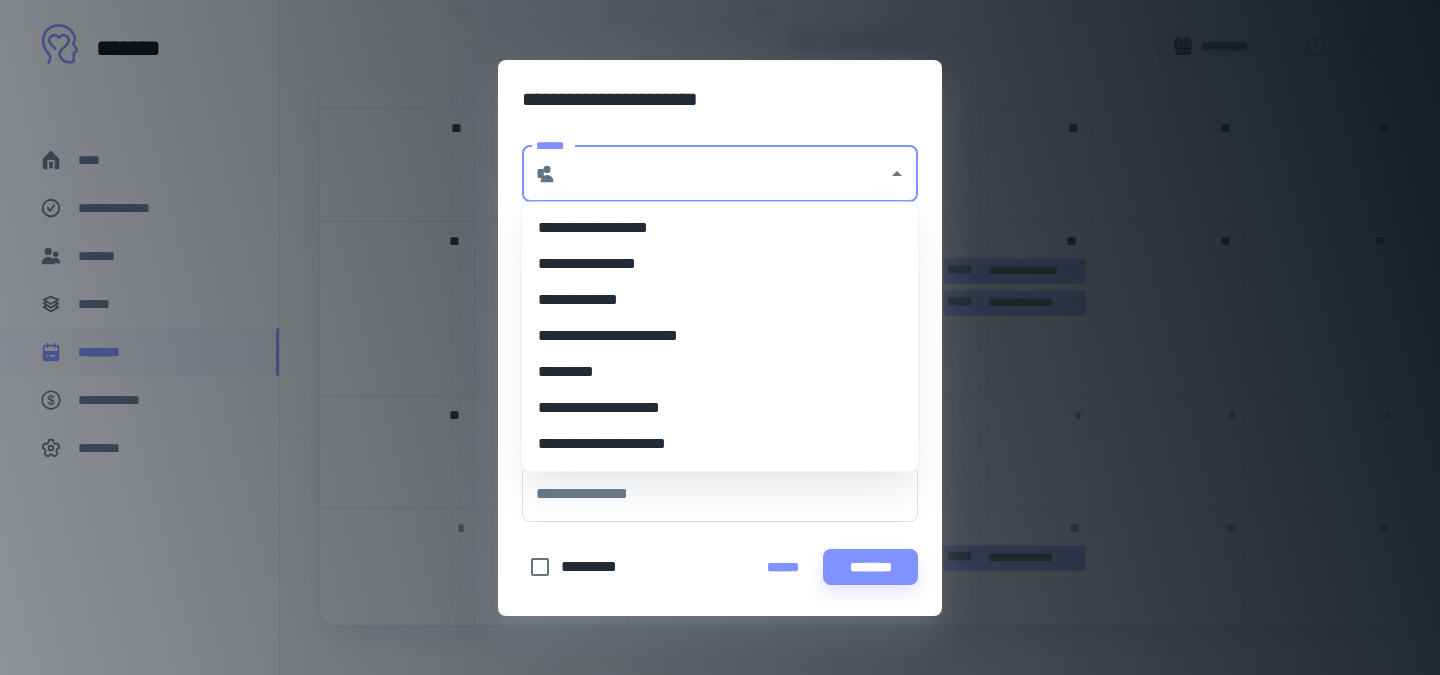click on "******" at bounding box center [722, 174] 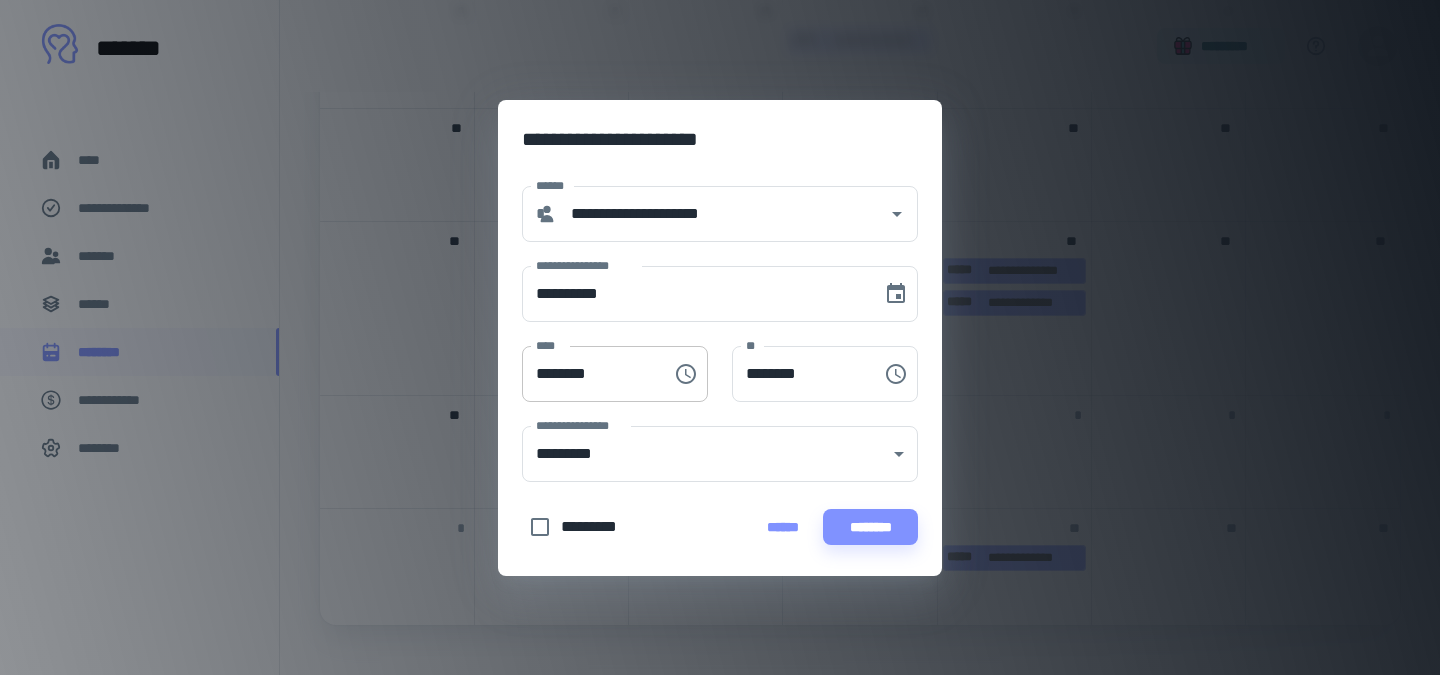 click on "******** ****" at bounding box center (615, 374) 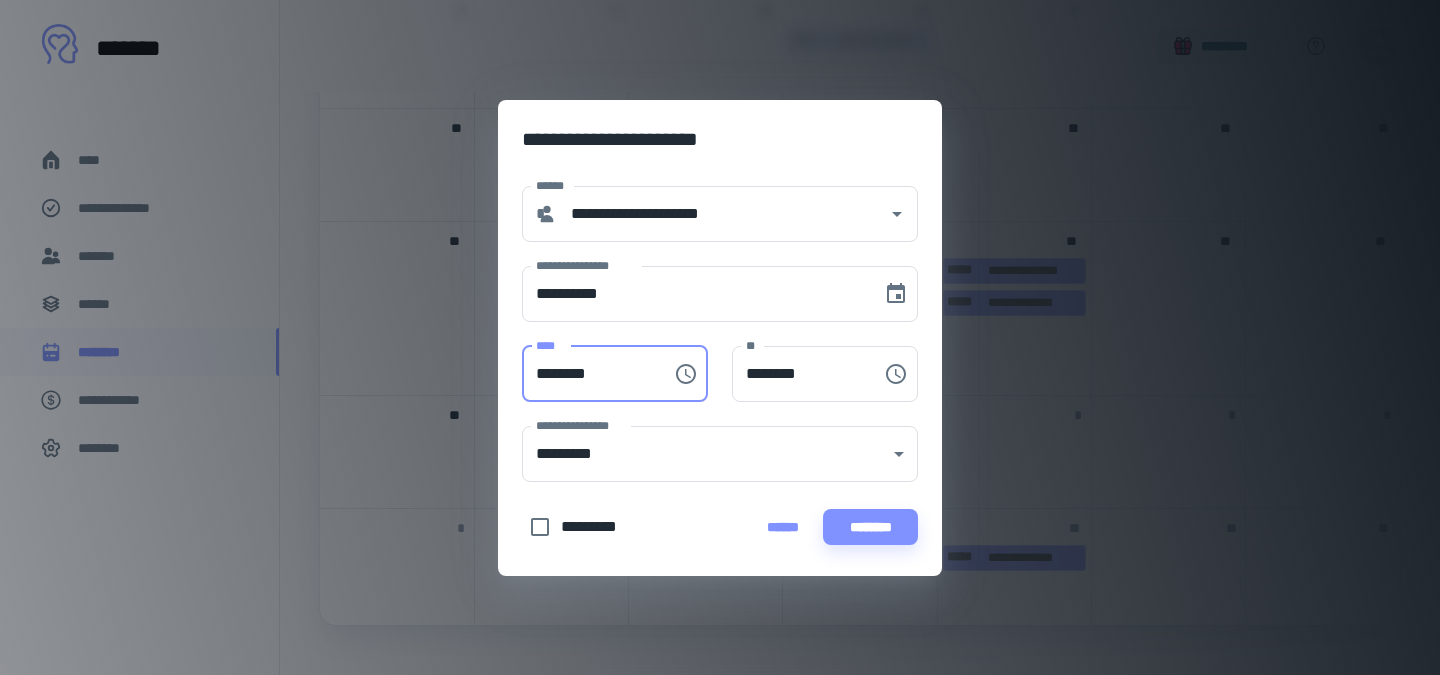 type on "********" 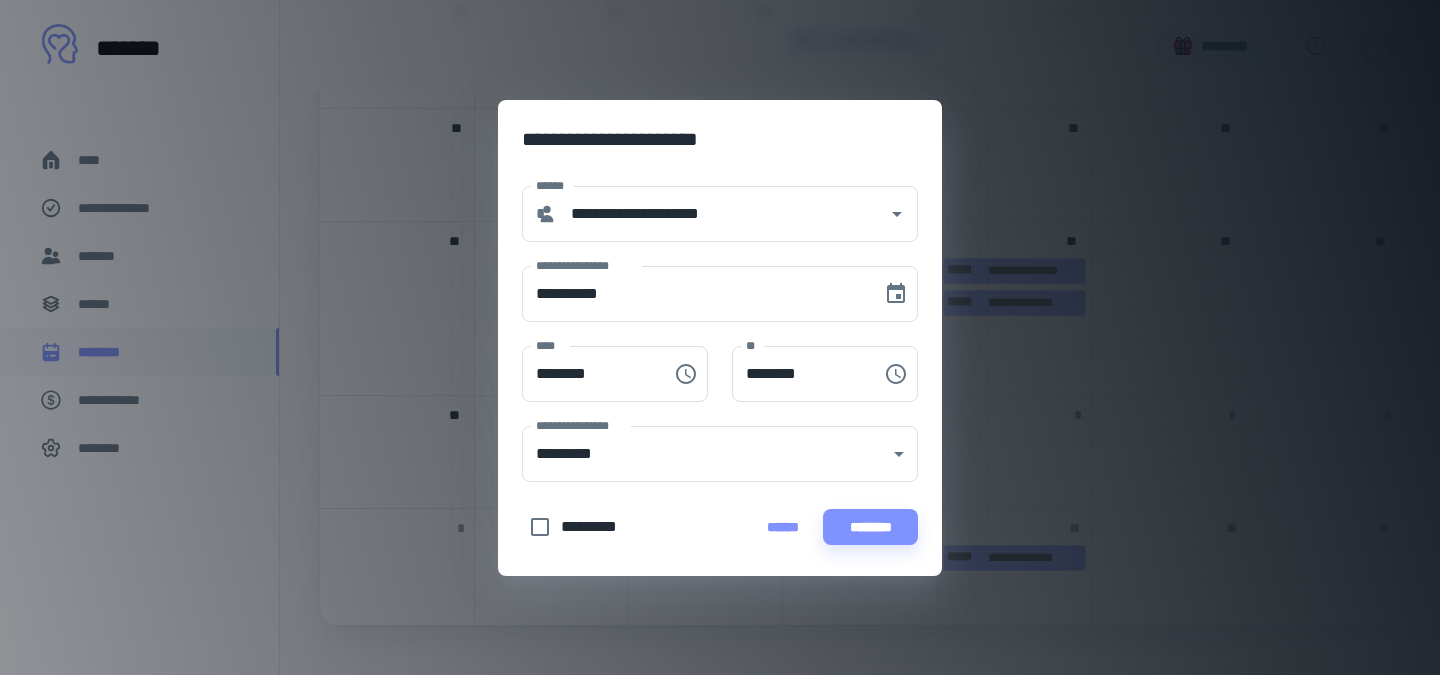 click on "*********" at bounding box center [597, 527] 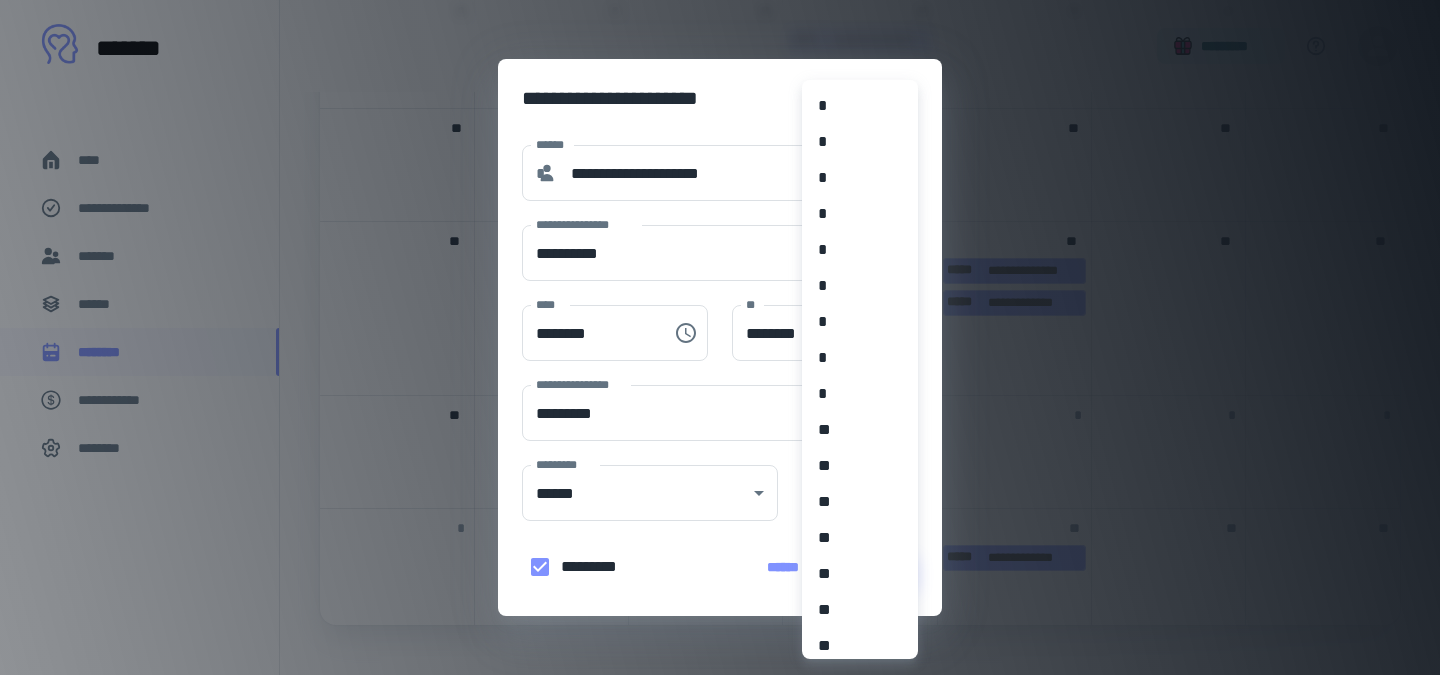 click on "**********" at bounding box center [720, -1015] 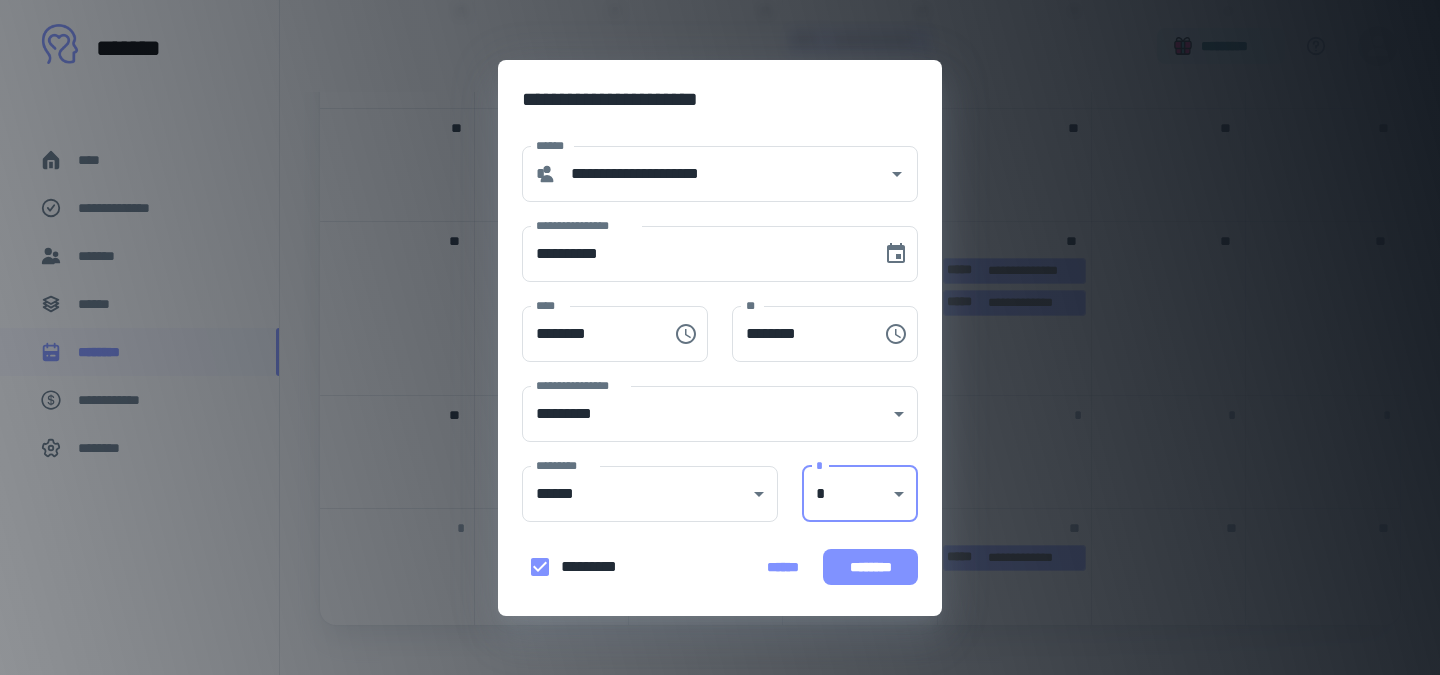 click on "********" at bounding box center [870, 567] 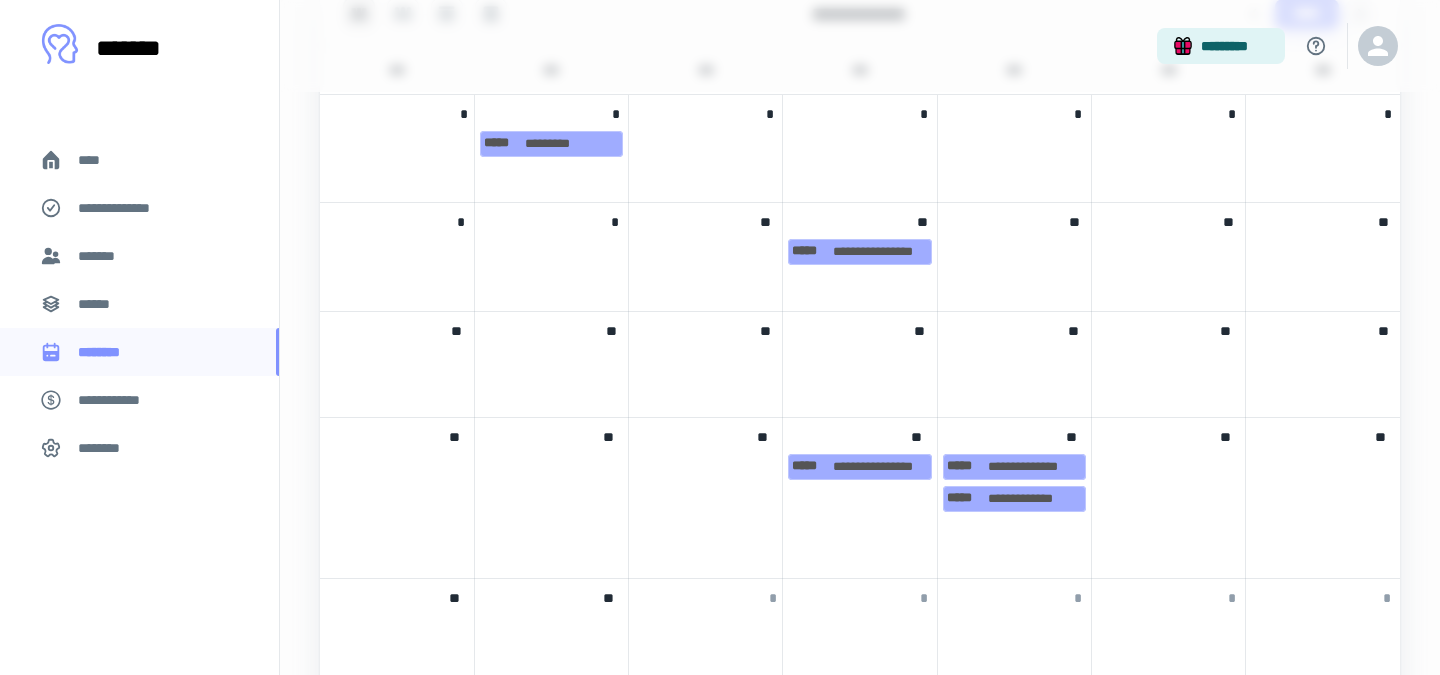 scroll, scrollTop: 1133, scrollLeft: 0, axis: vertical 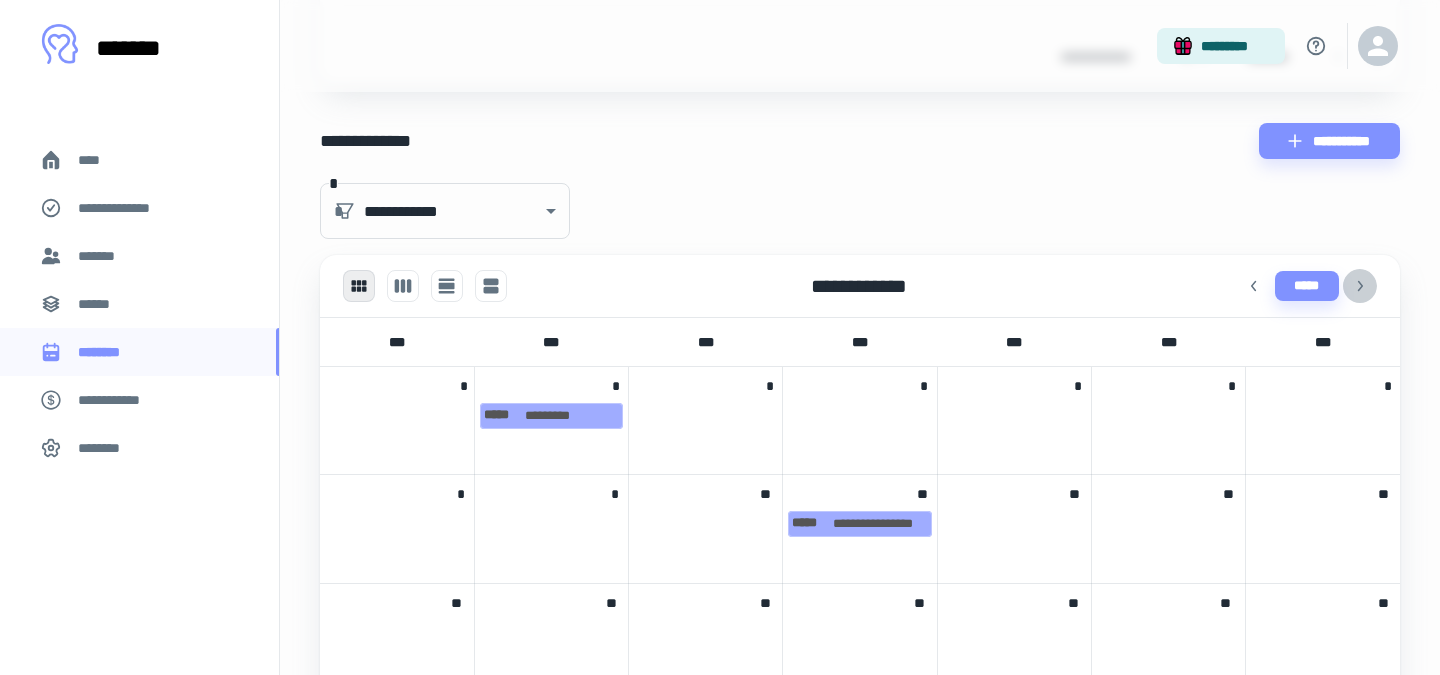 click 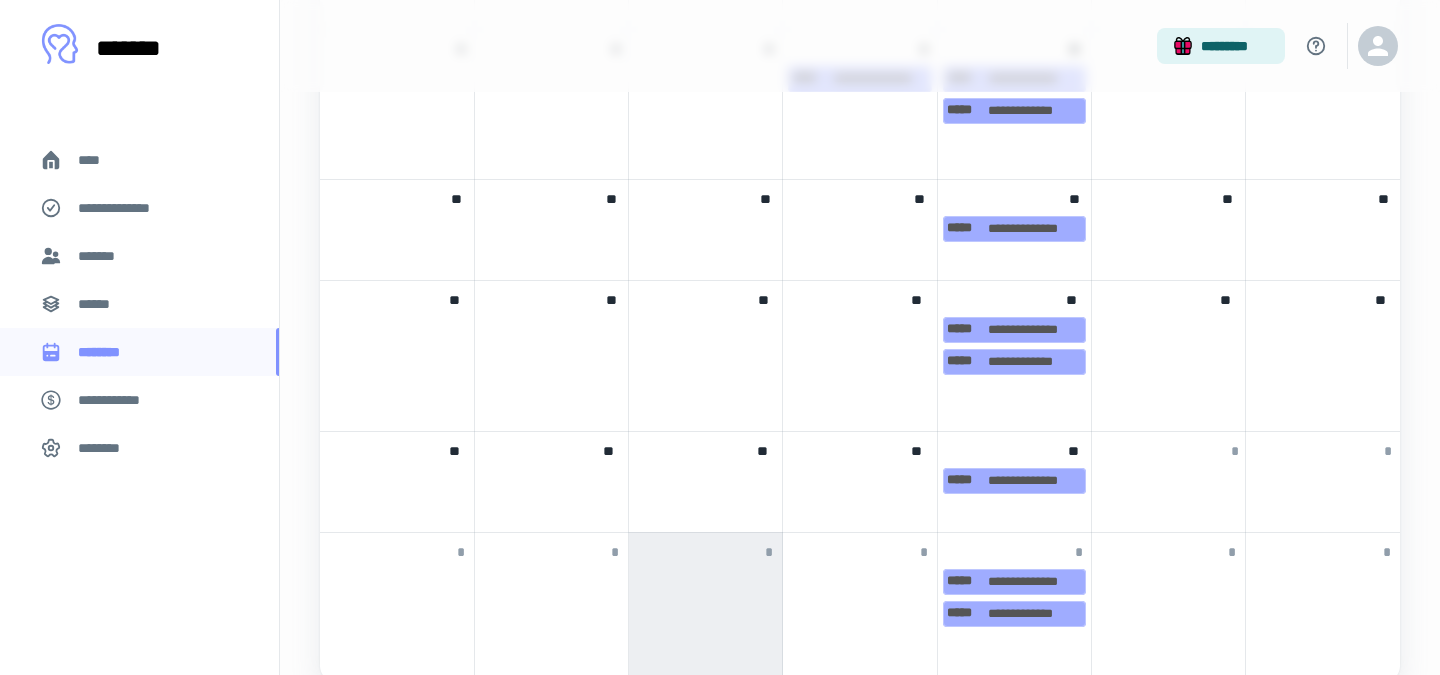 scroll, scrollTop: 1302, scrollLeft: 0, axis: vertical 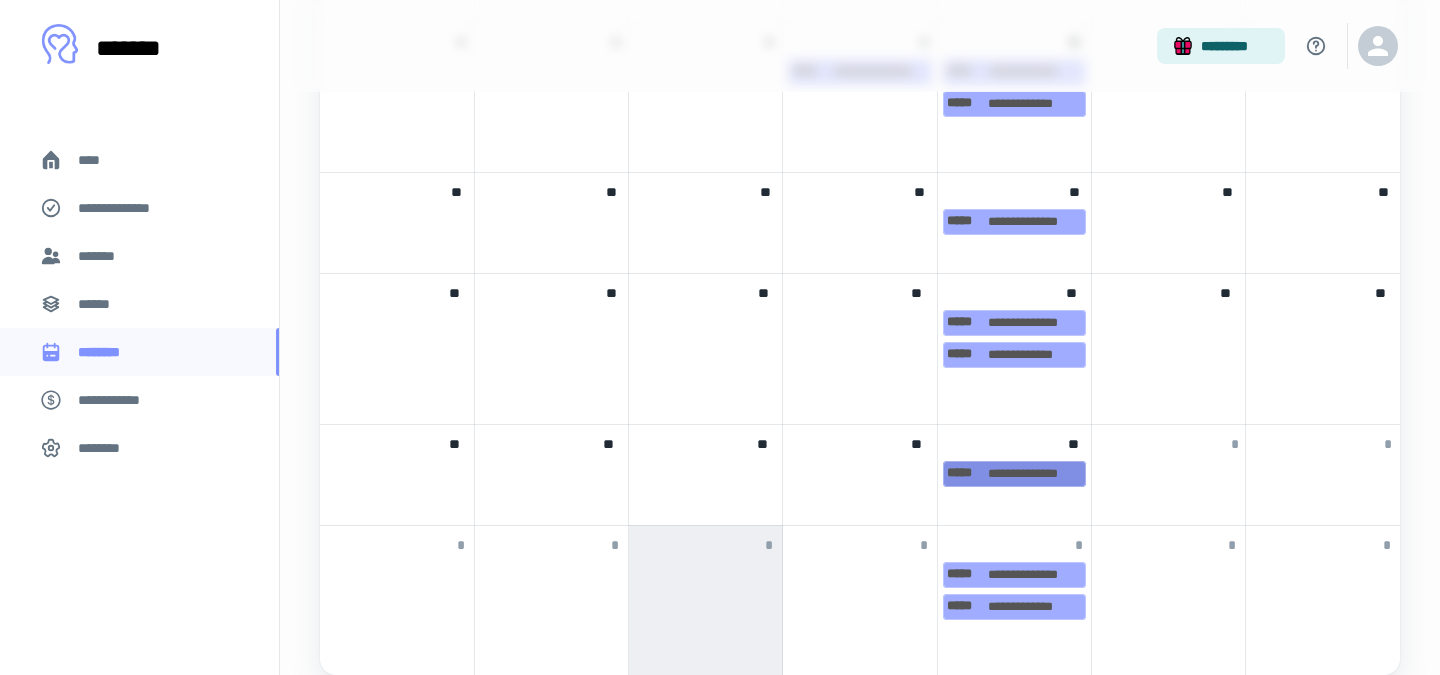 click on "**********" at bounding box center (1014, 474) 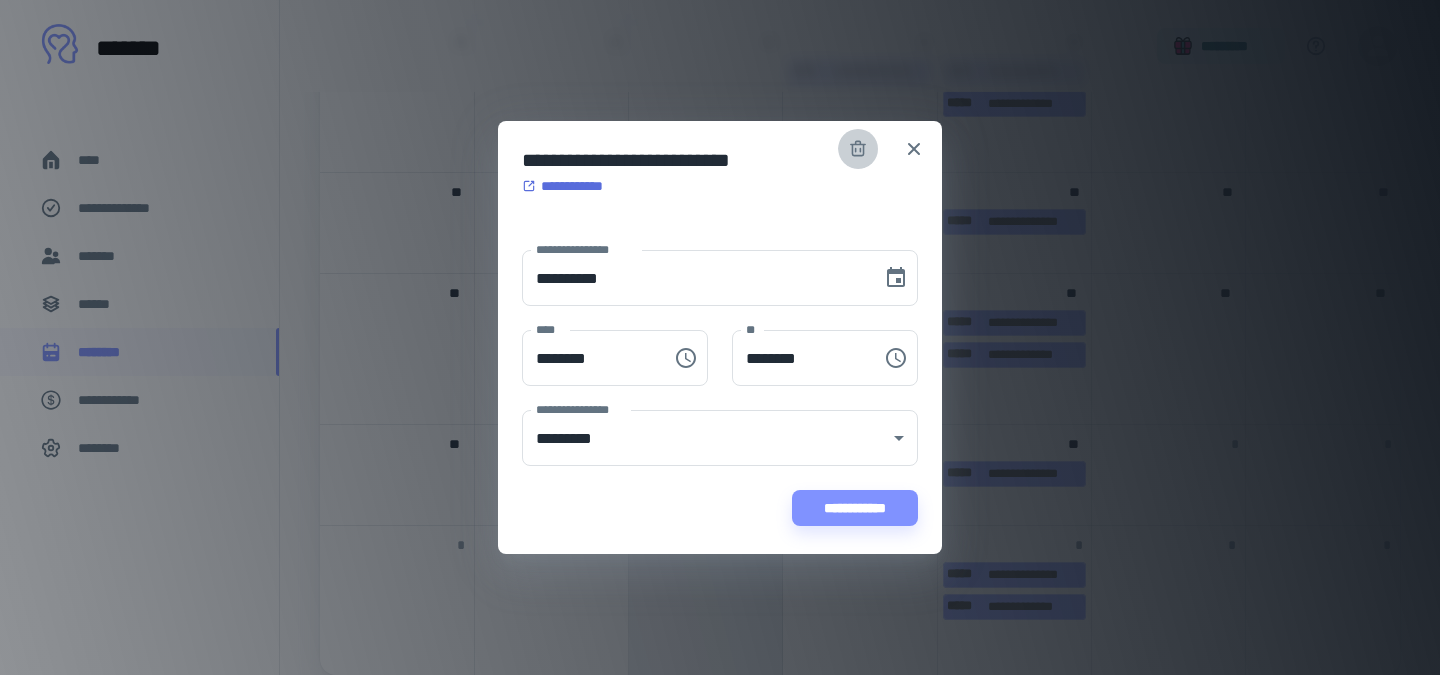 click 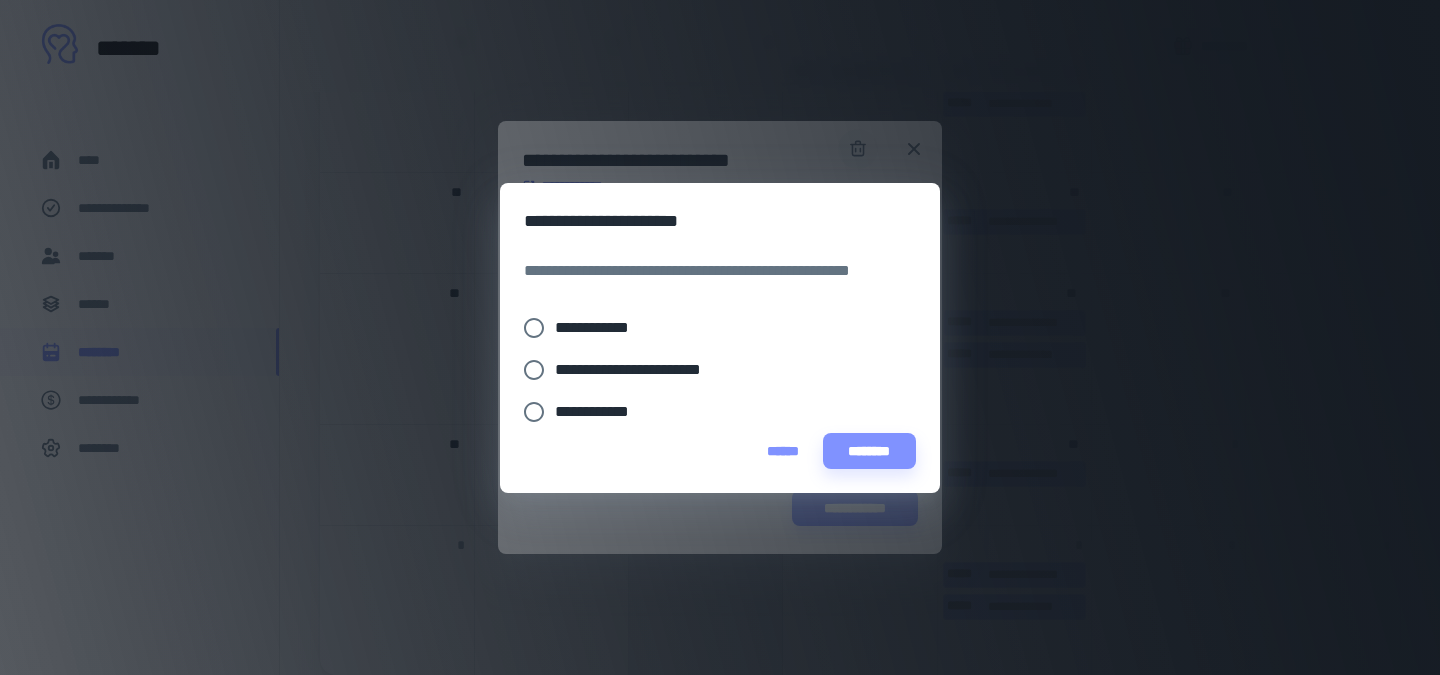 click on "**********" at bounding box center [600, 328] 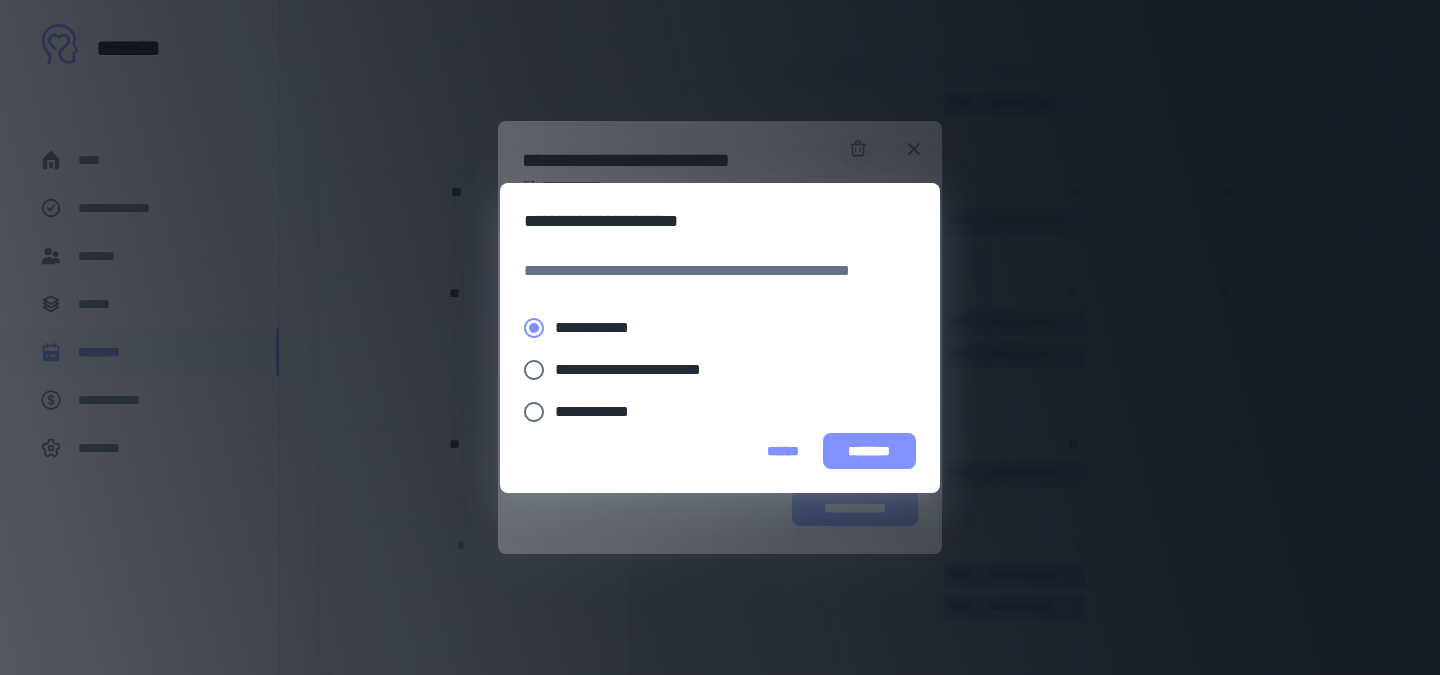 click on "********" at bounding box center [869, 451] 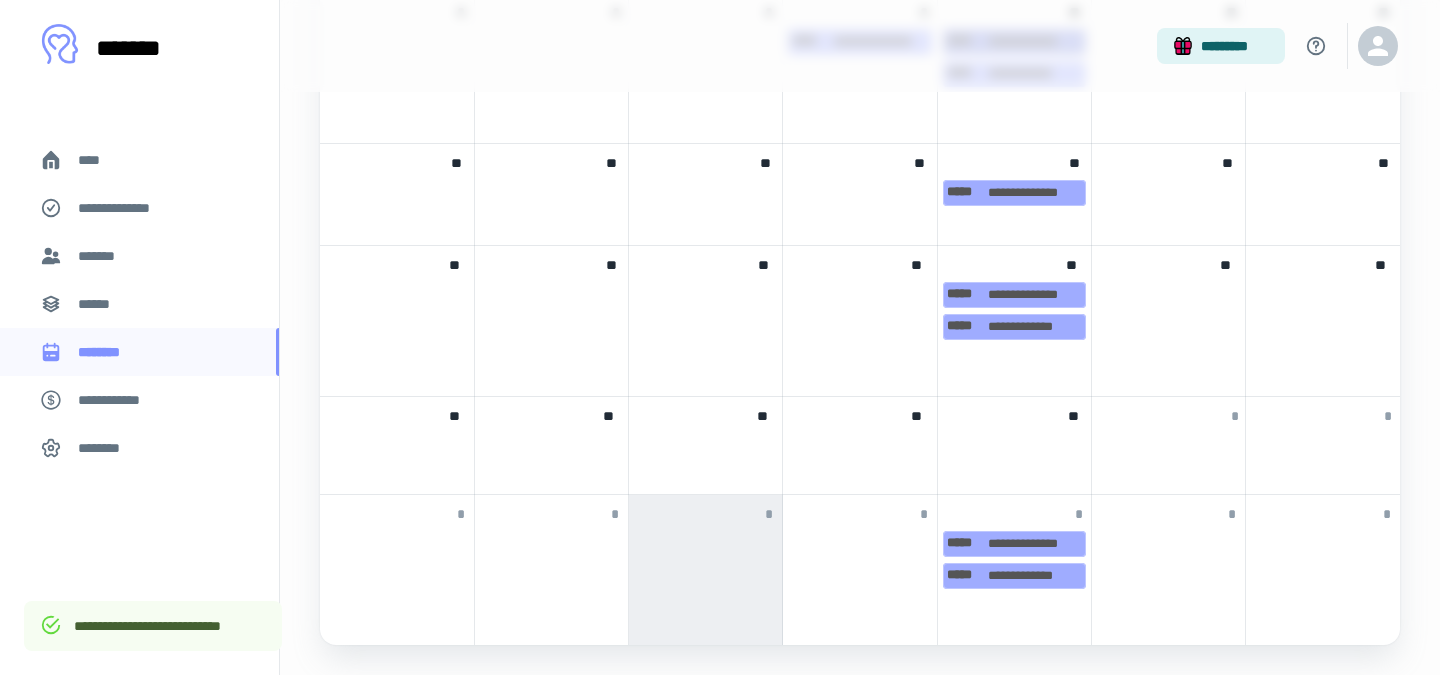 scroll, scrollTop: 1382, scrollLeft: 0, axis: vertical 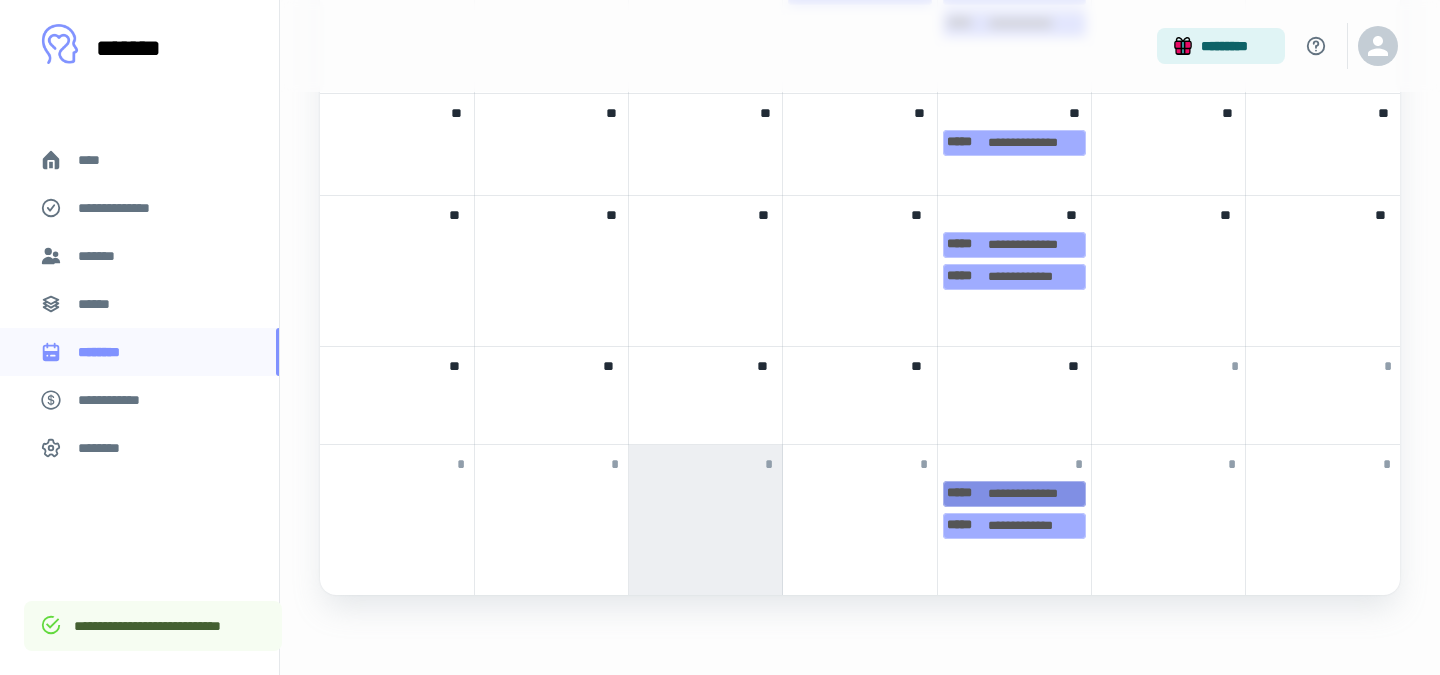 click on "**********" at bounding box center [1014, 494] 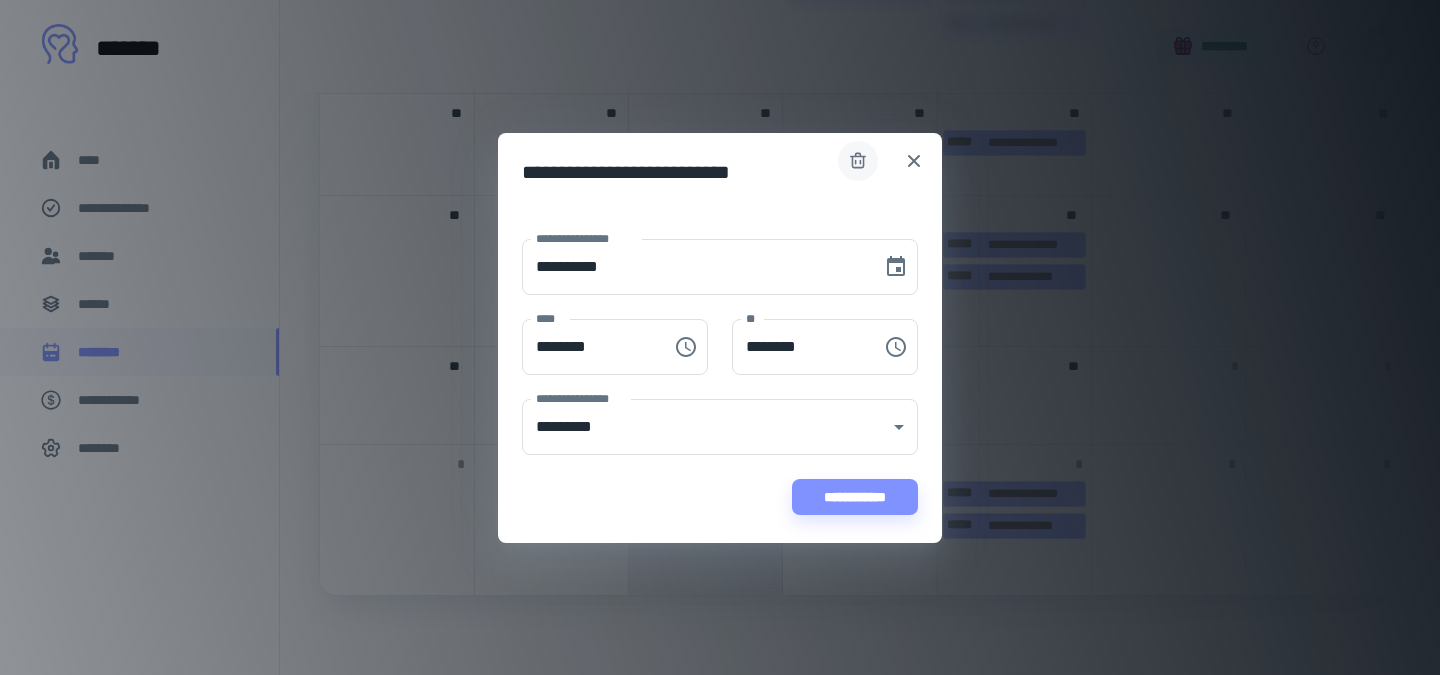 click 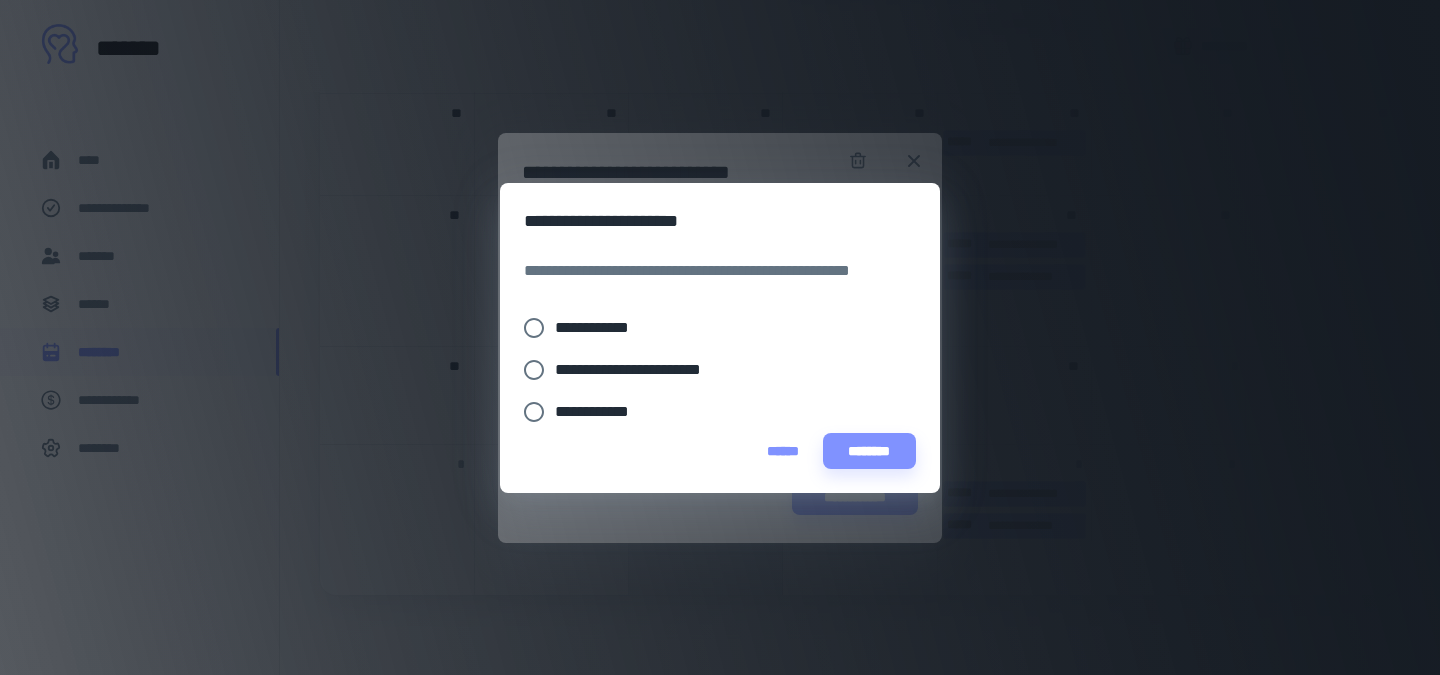 click on "**********" at bounding box center (600, 328) 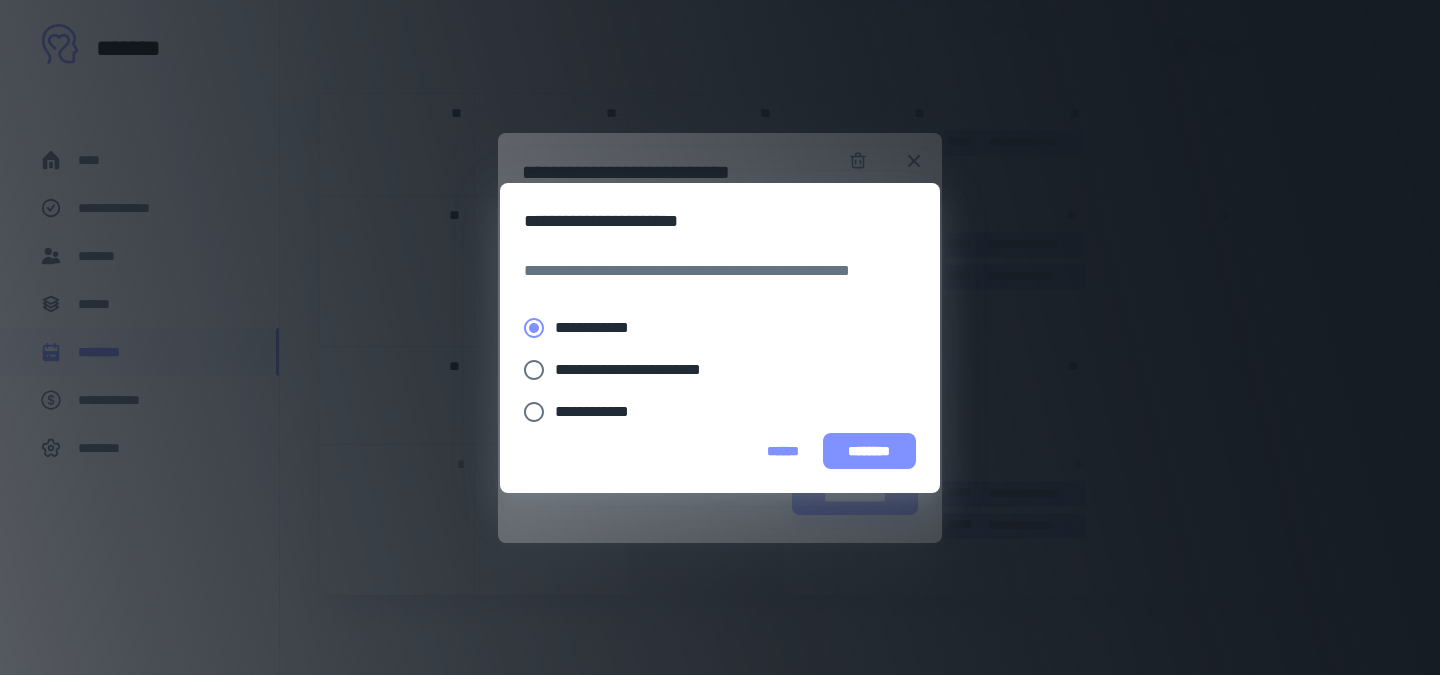 click on "********" at bounding box center [869, 451] 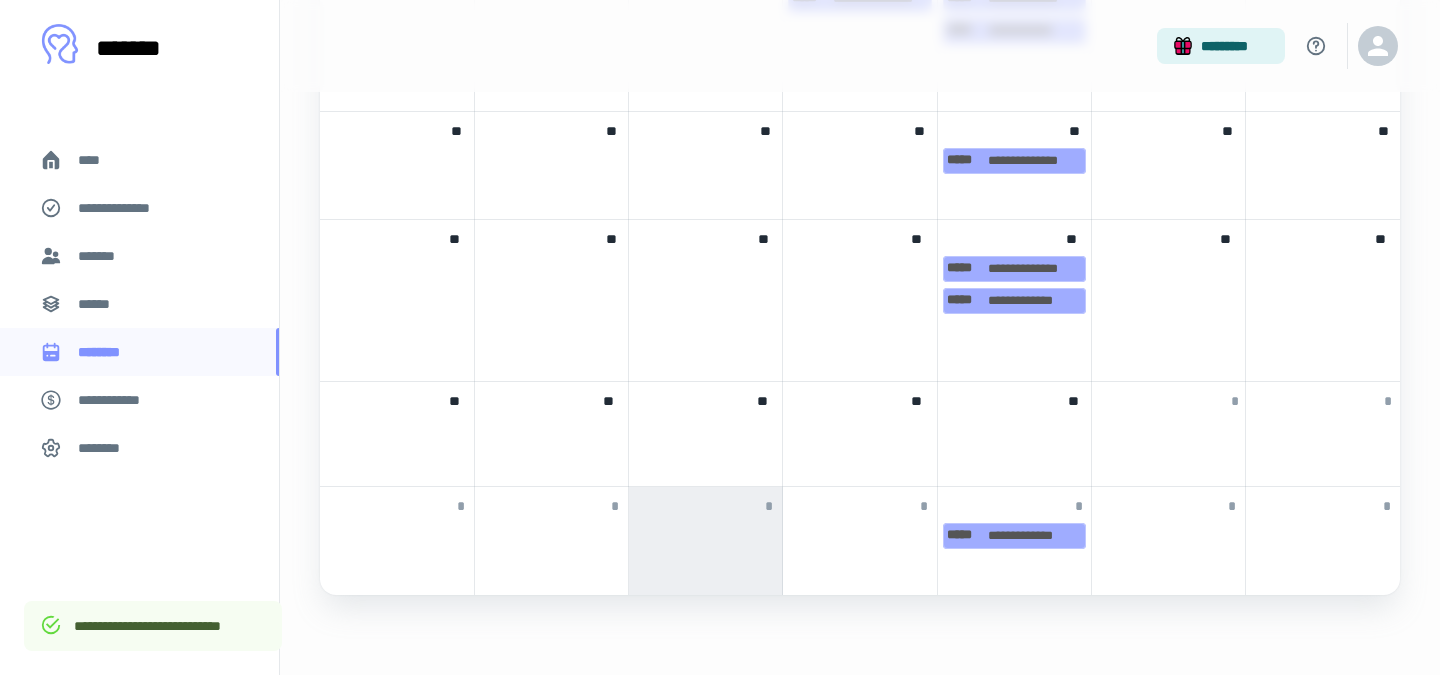 scroll, scrollTop: 808, scrollLeft: 0, axis: vertical 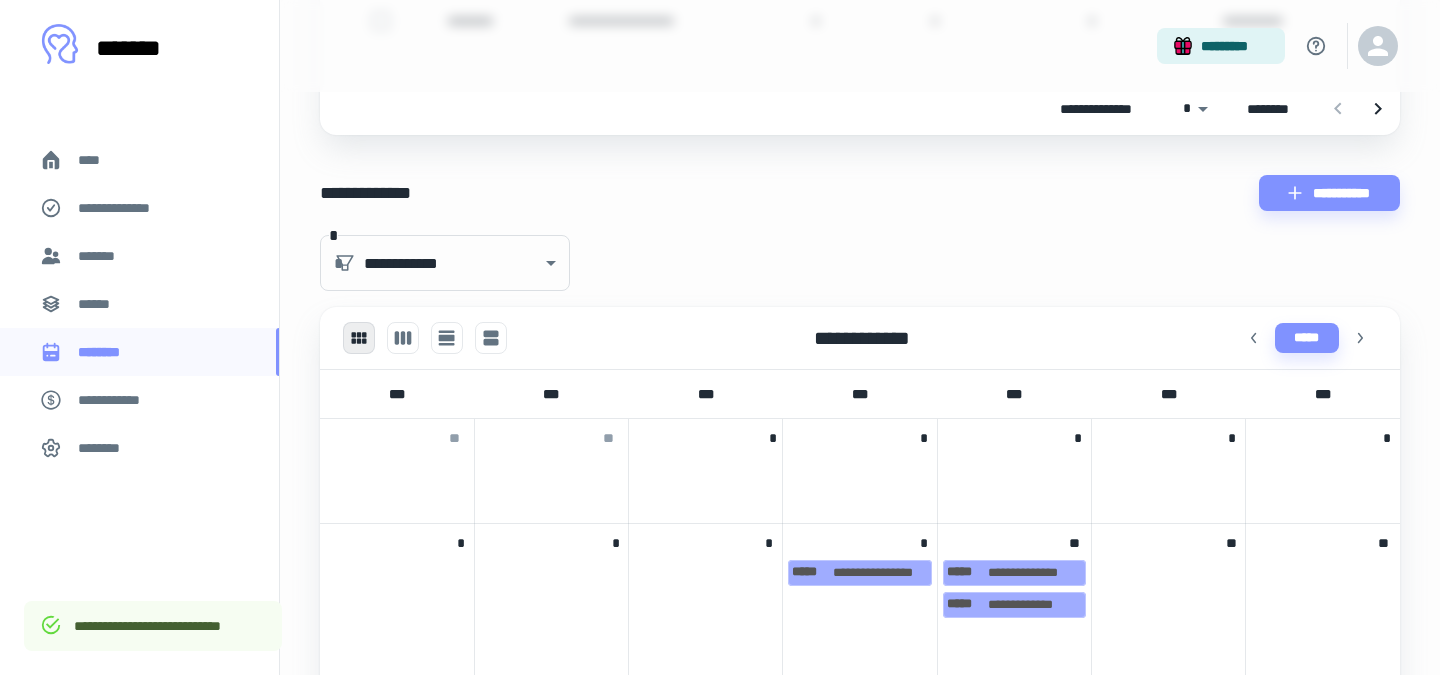 click on "*******" at bounding box center [100, 256] 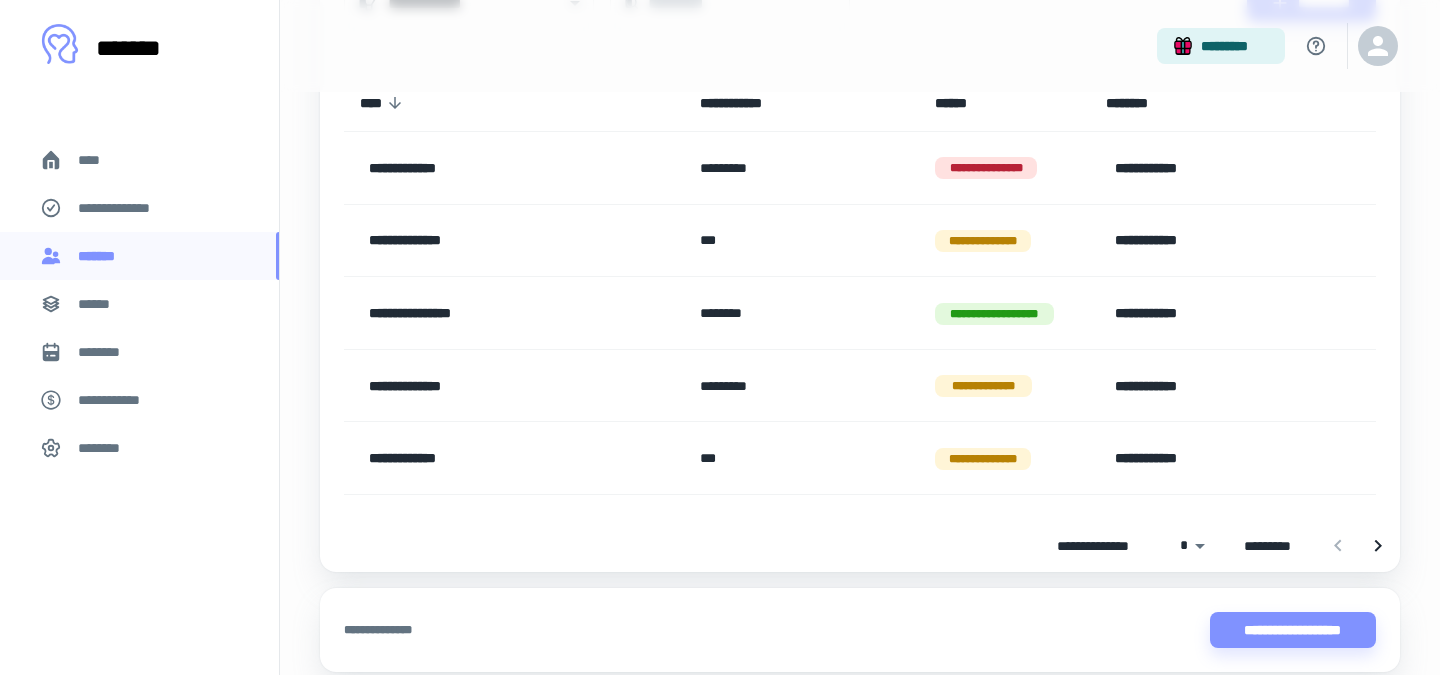 scroll, scrollTop: 239, scrollLeft: 0, axis: vertical 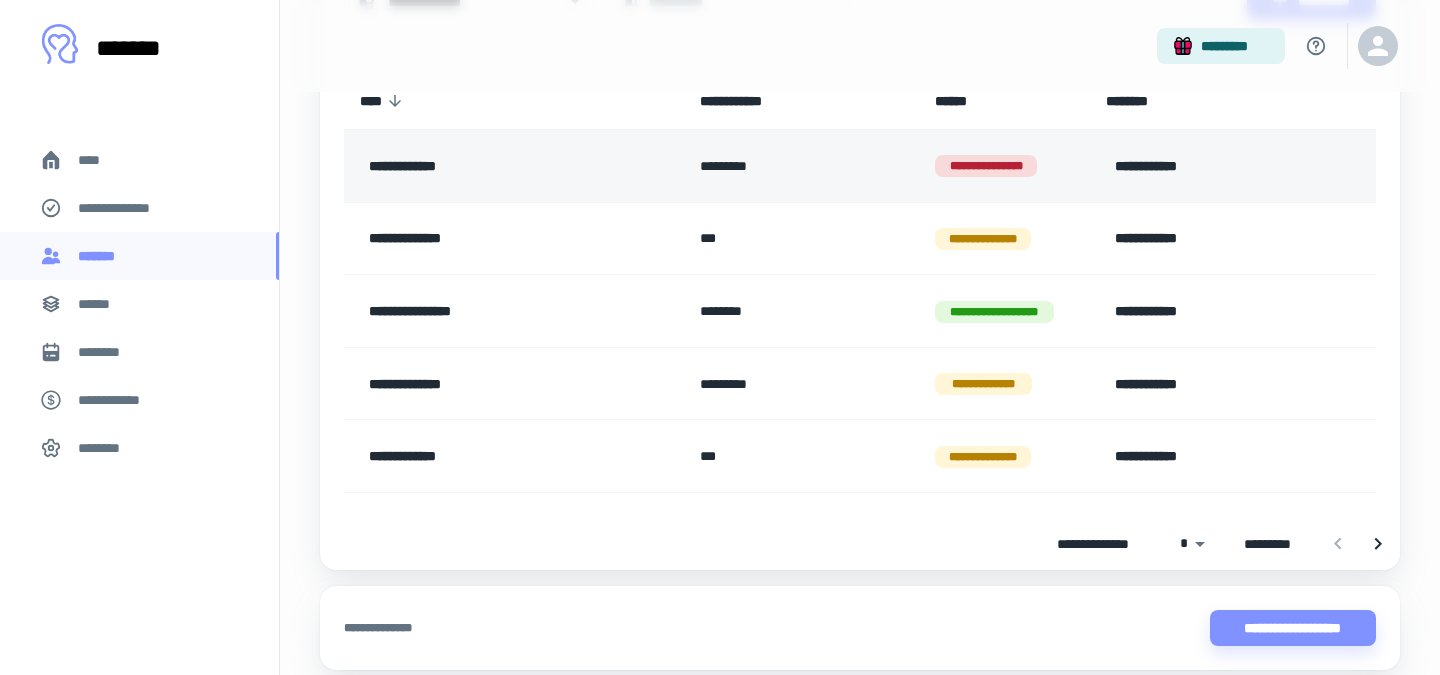 click on "**********" at bounding box center [494, 166] 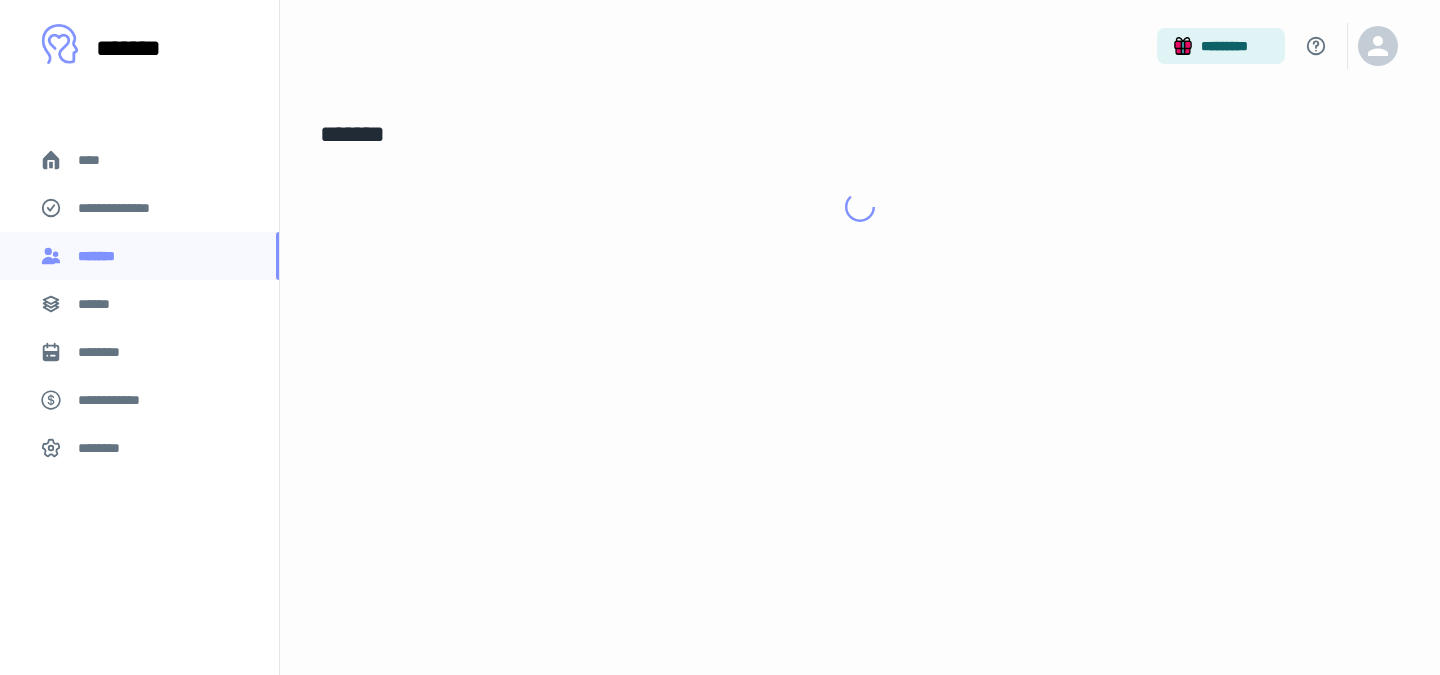 scroll, scrollTop: 0, scrollLeft: 0, axis: both 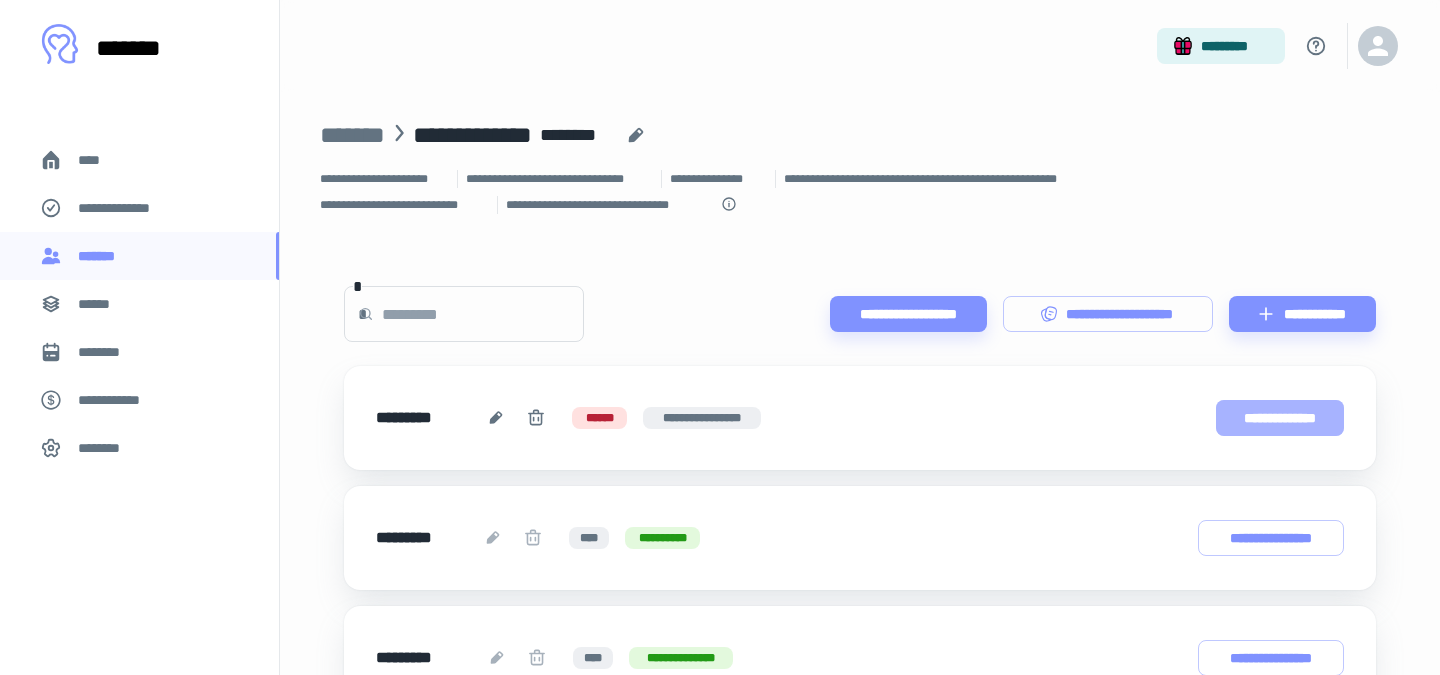 click on "**********" at bounding box center [1280, 418] 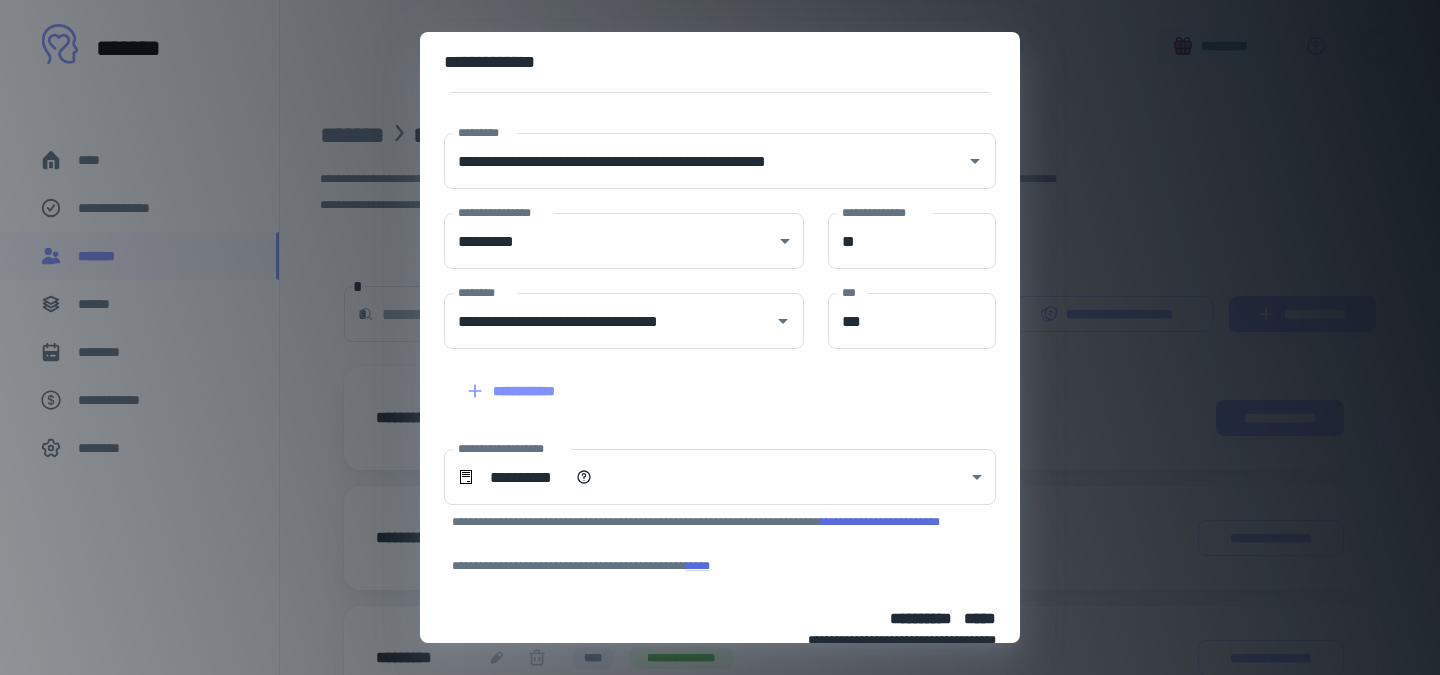 scroll, scrollTop: 0, scrollLeft: 0, axis: both 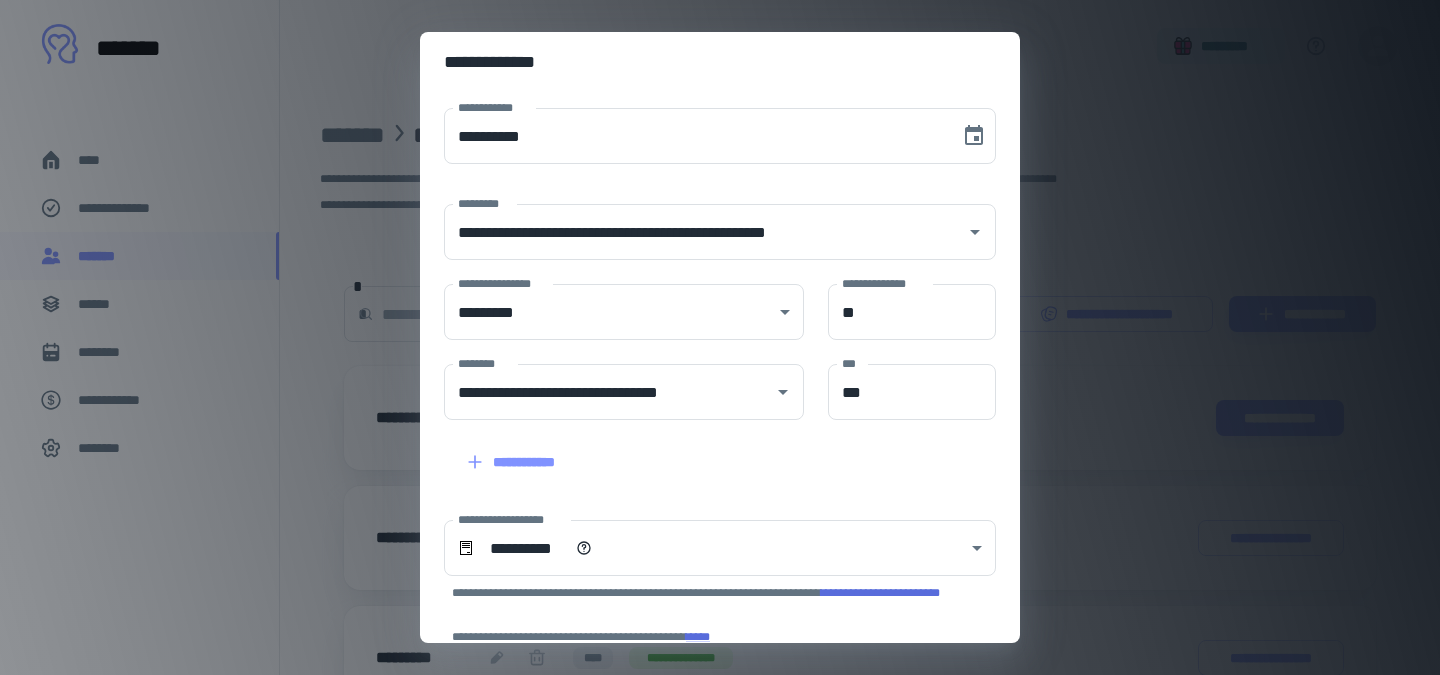 click on "**********" at bounding box center [720, 337] 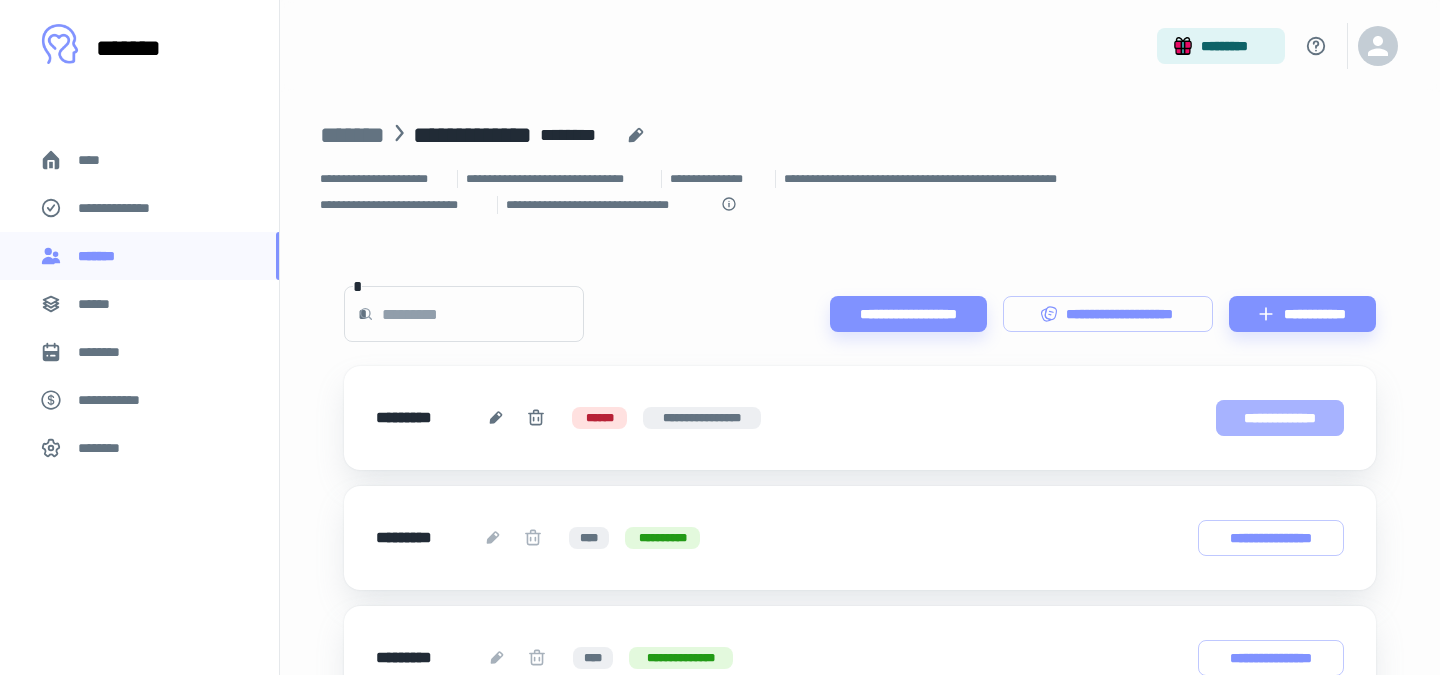 click on "**********" at bounding box center [1280, 418] 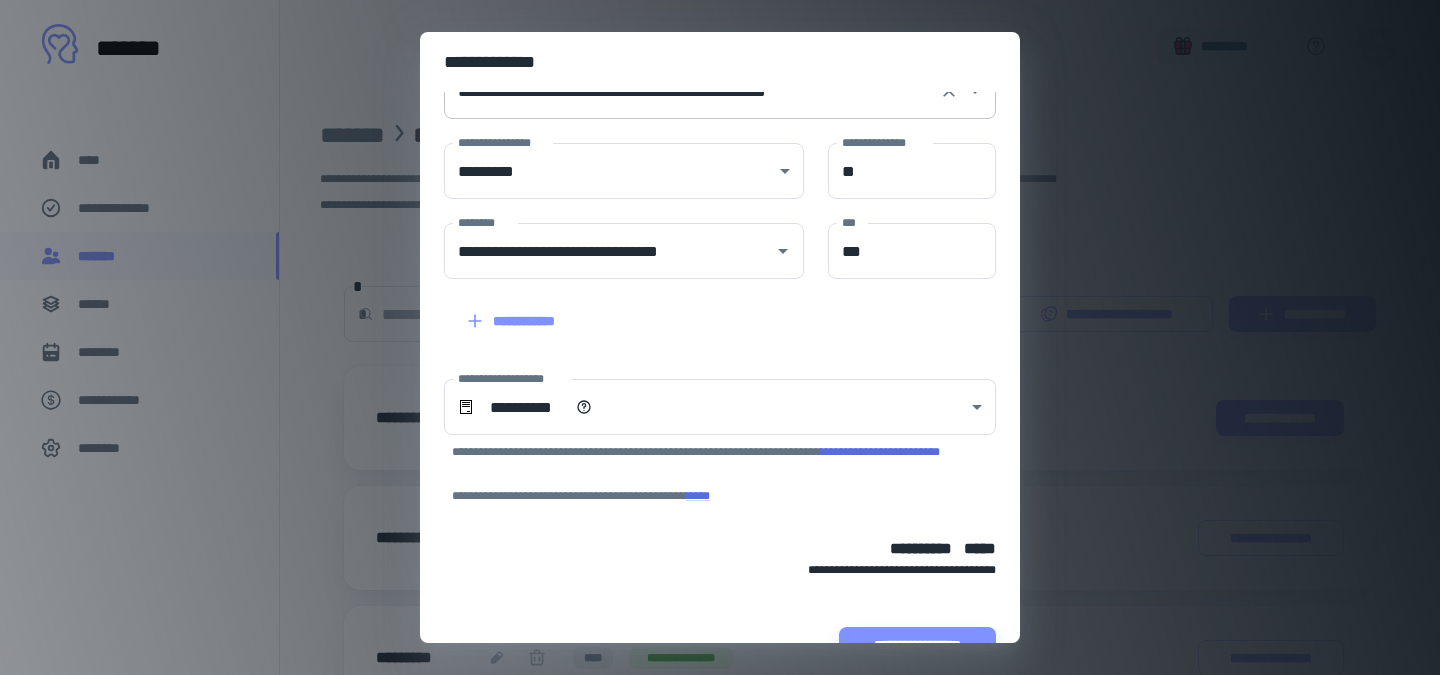 scroll, scrollTop: 181, scrollLeft: 0, axis: vertical 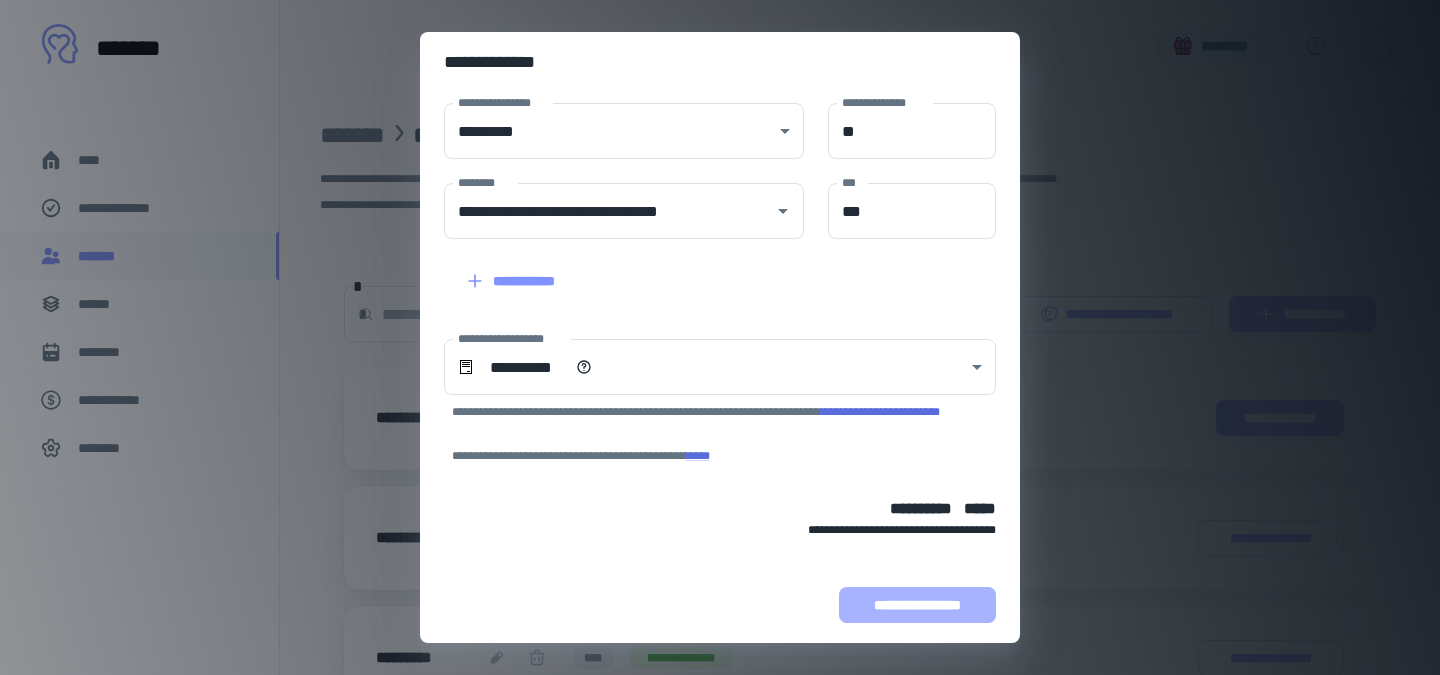 click on "**********" at bounding box center (917, 605) 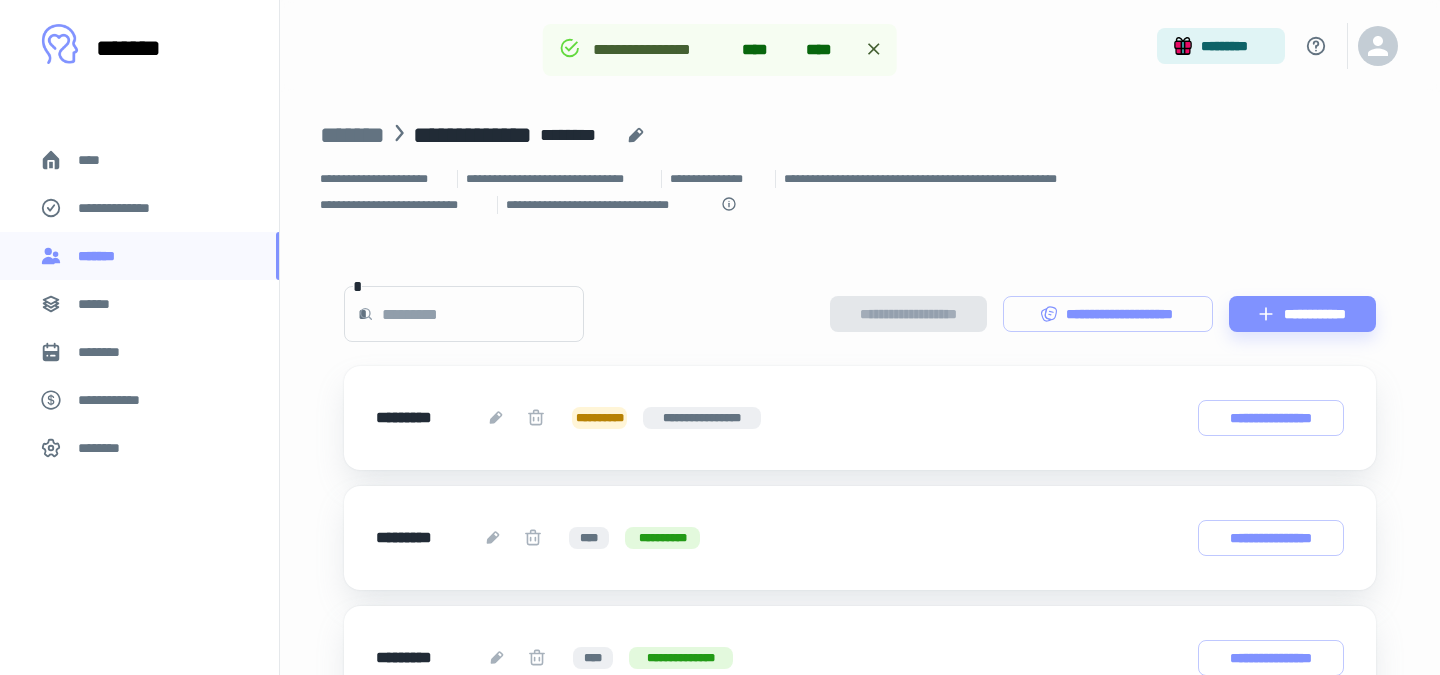 scroll, scrollTop: 307, scrollLeft: 0, axis: vertical 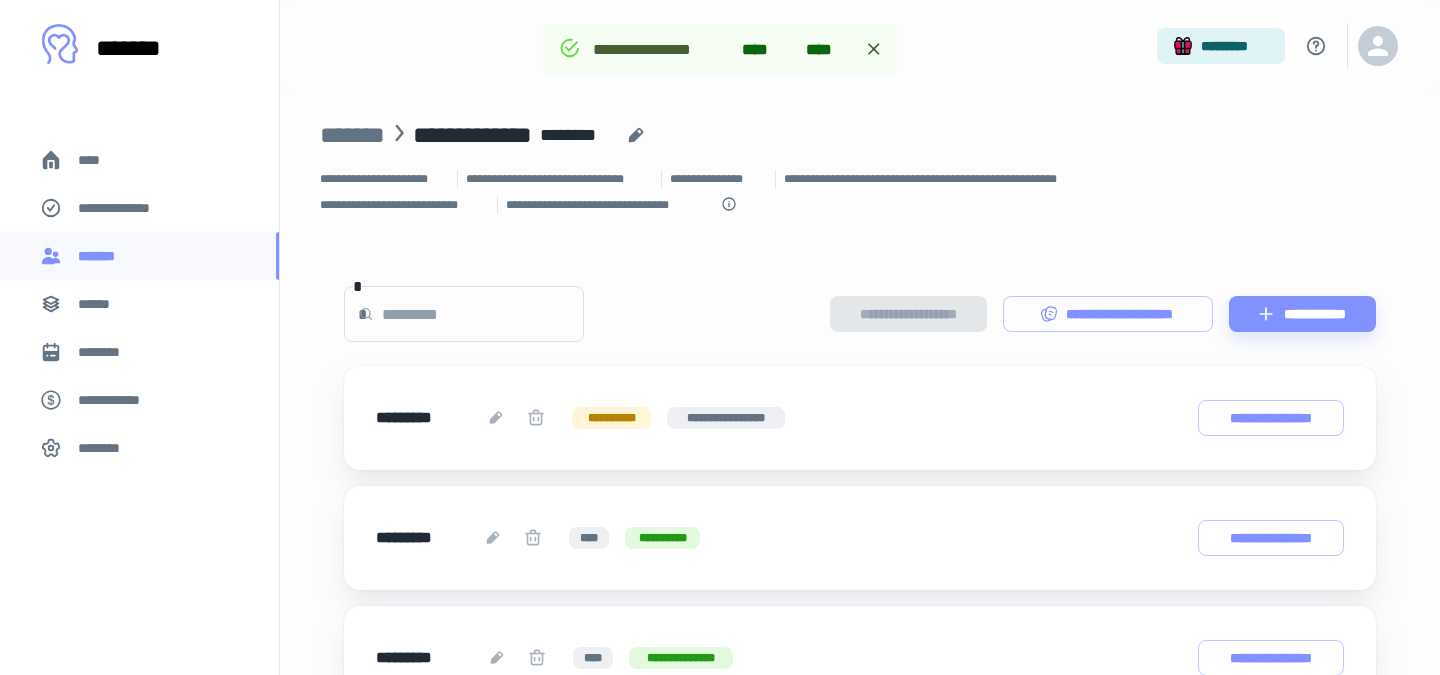 click on "******" at bounding box center [100, 304] 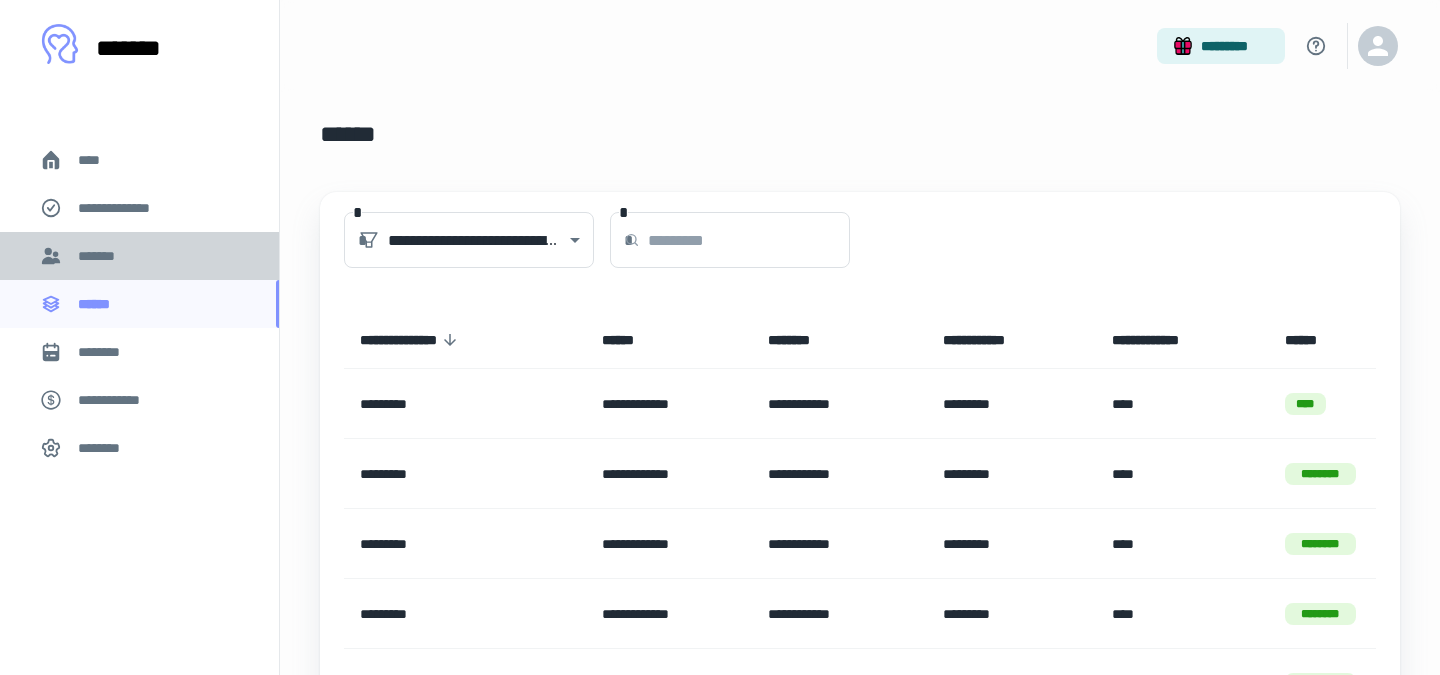 click on "*******" at bounding box center (100, 256) 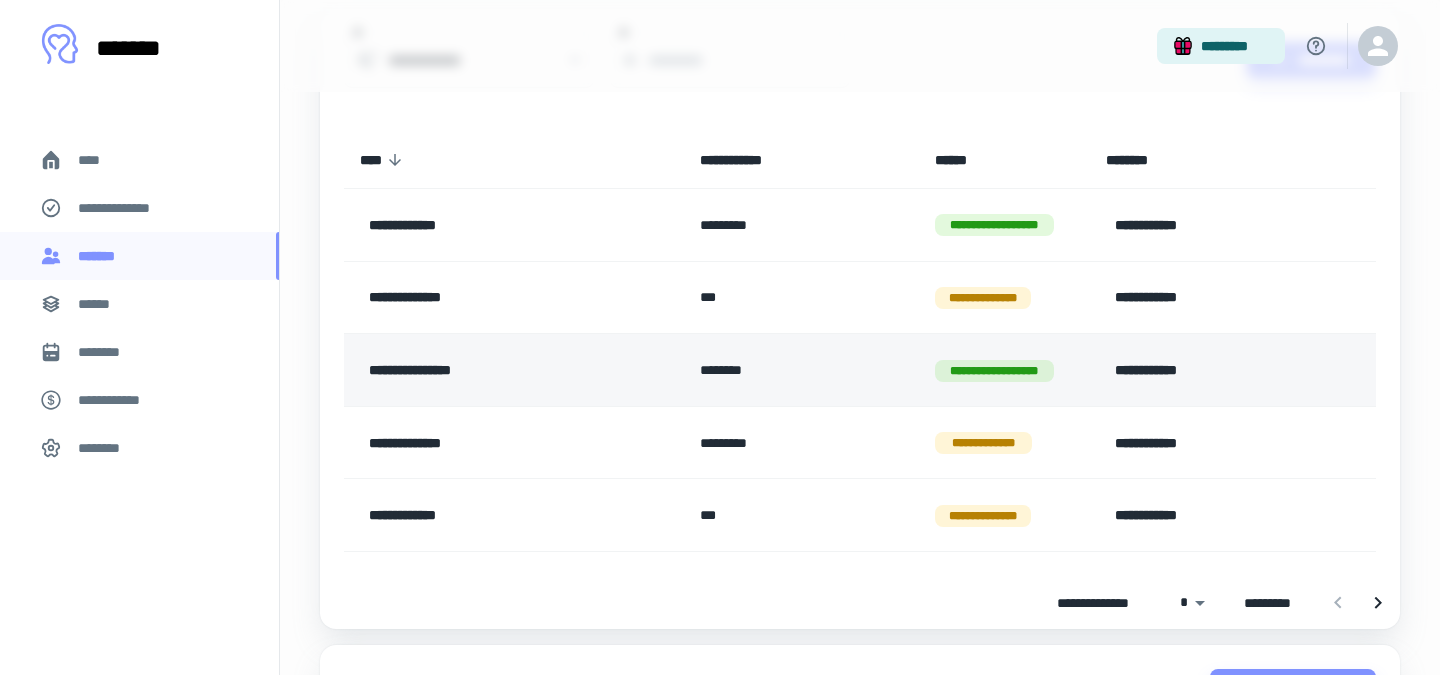 scroll, scrollTop: 196, scrollLeft: 0, axis: vertical 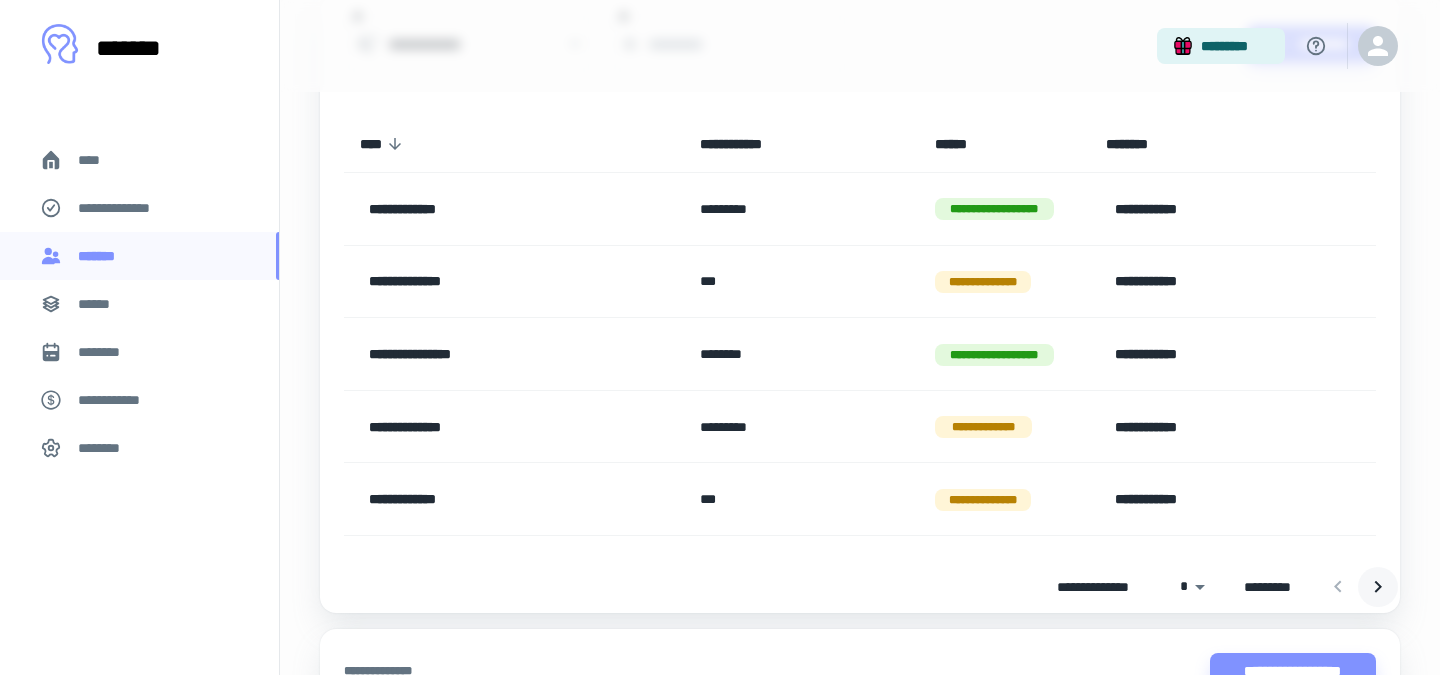 click 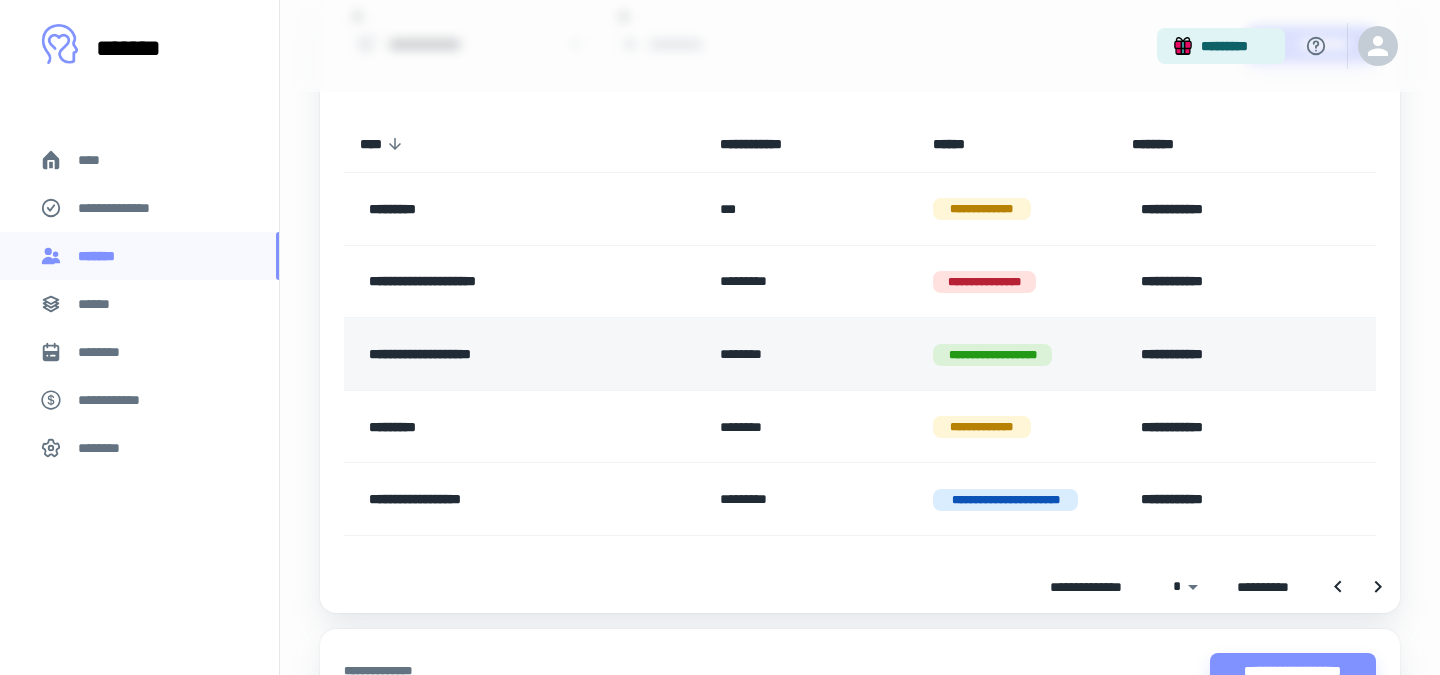 click on "********" at bounding box center [810, 354] 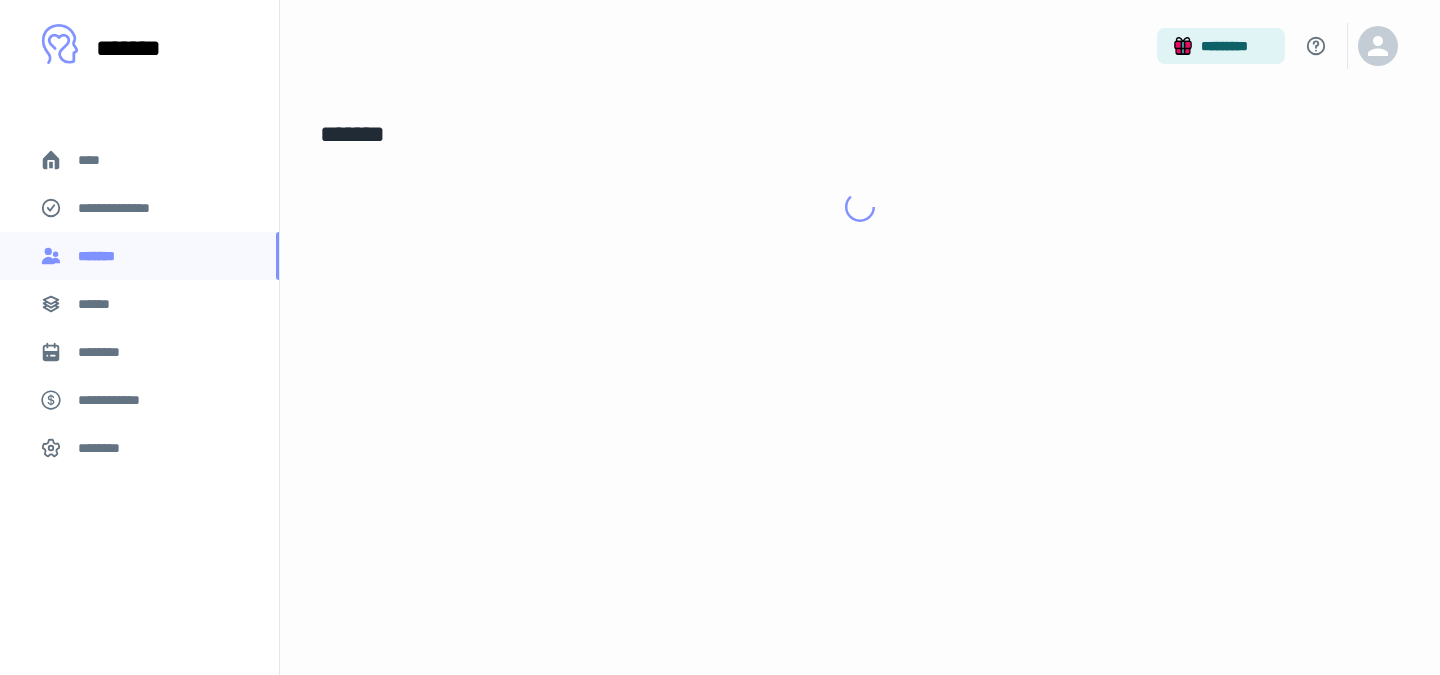 scroll, scrollTop: 0, scrollLeft: 0, axis: both 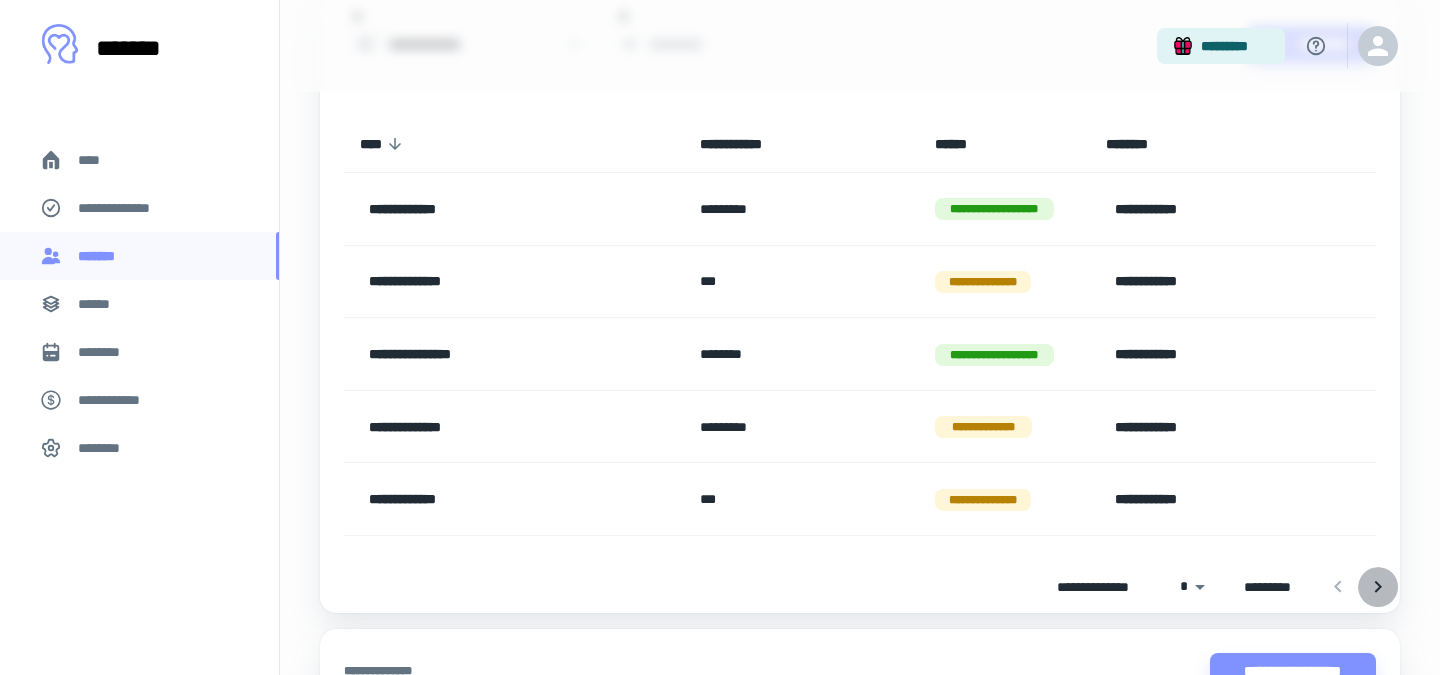 click 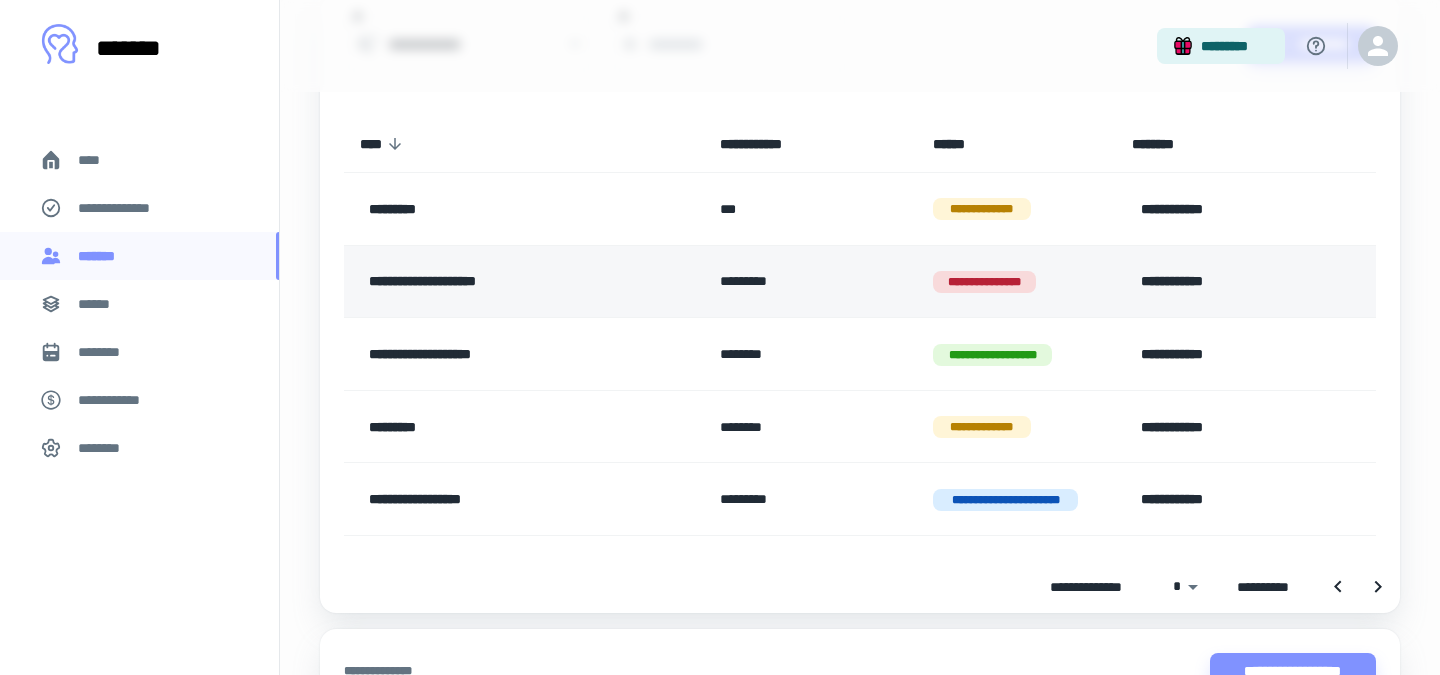 click on "**********" at bounding box center [524, 281] 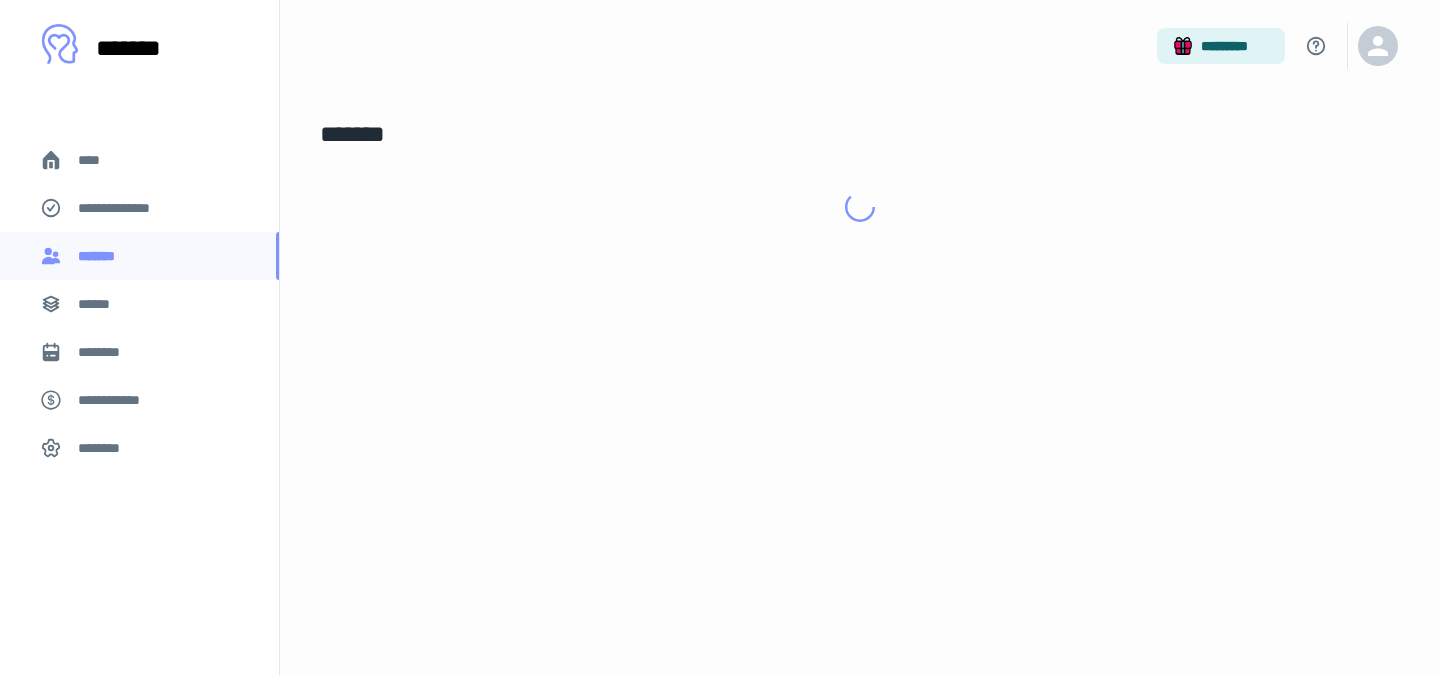 scroll, scrollTop: 0, scrollLeft: 0, axis: both 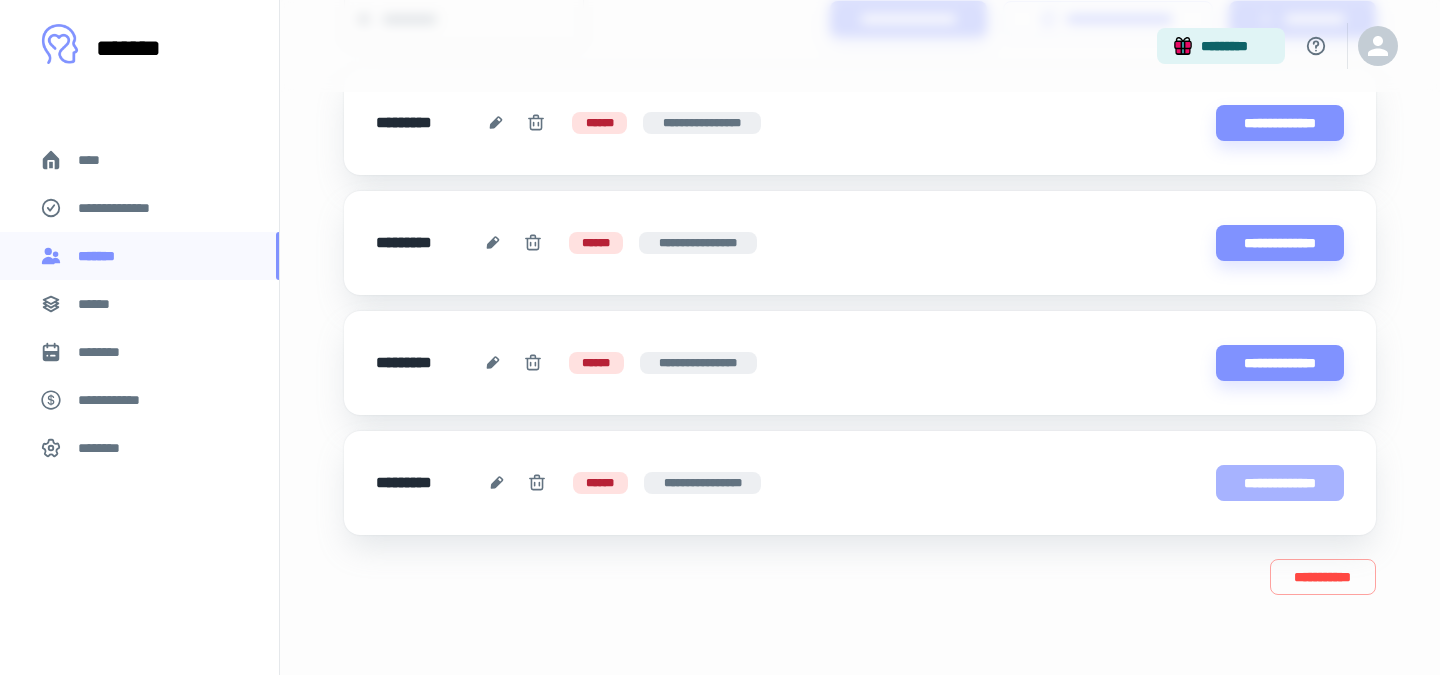 click on "**********" at bounding box center [1280, 483] 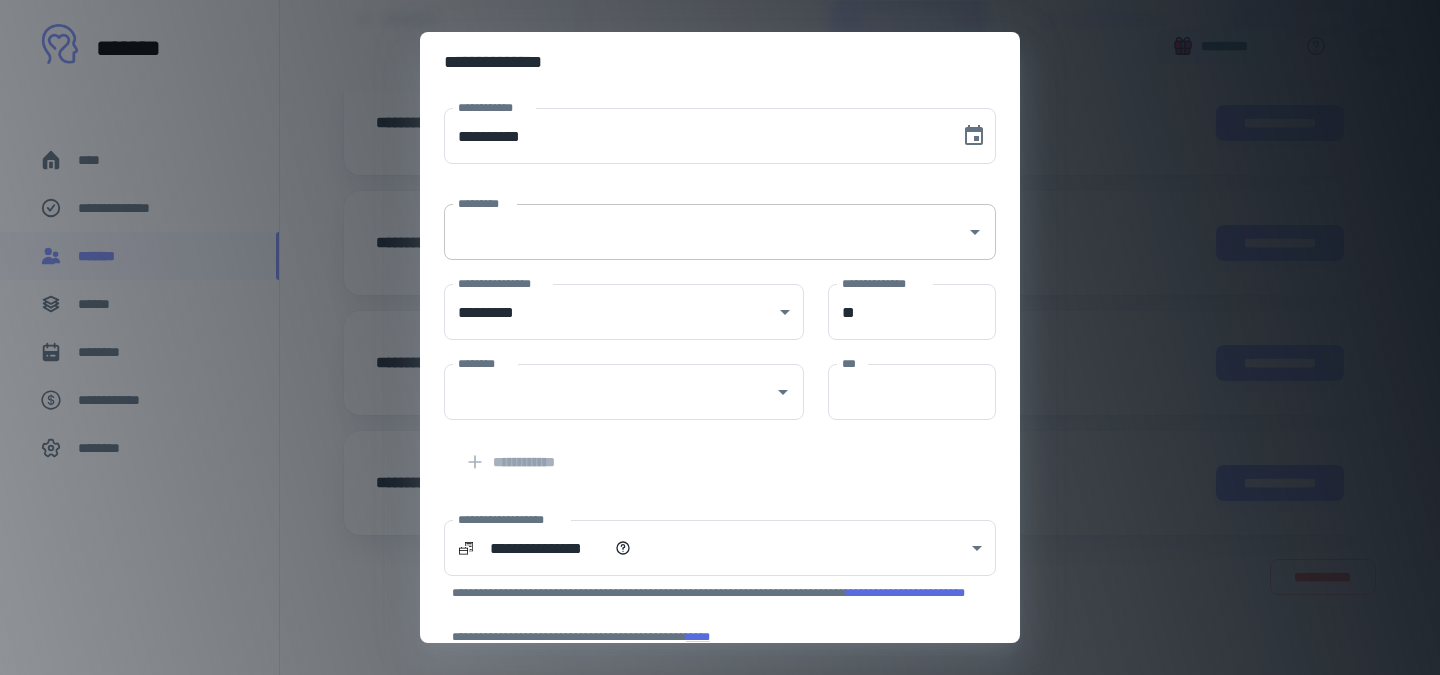 click on "*********" at bounding box center [705, 232] 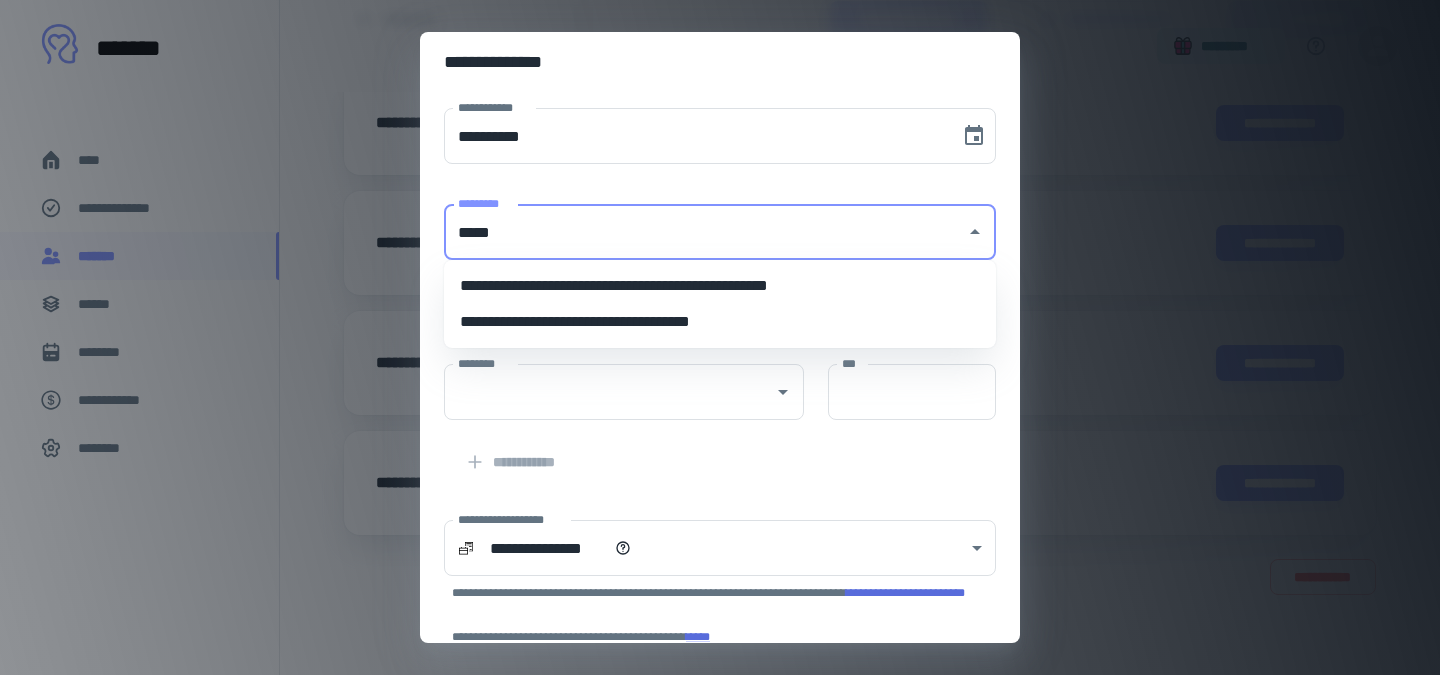 click on "**********" at bounding box center [720, 286] 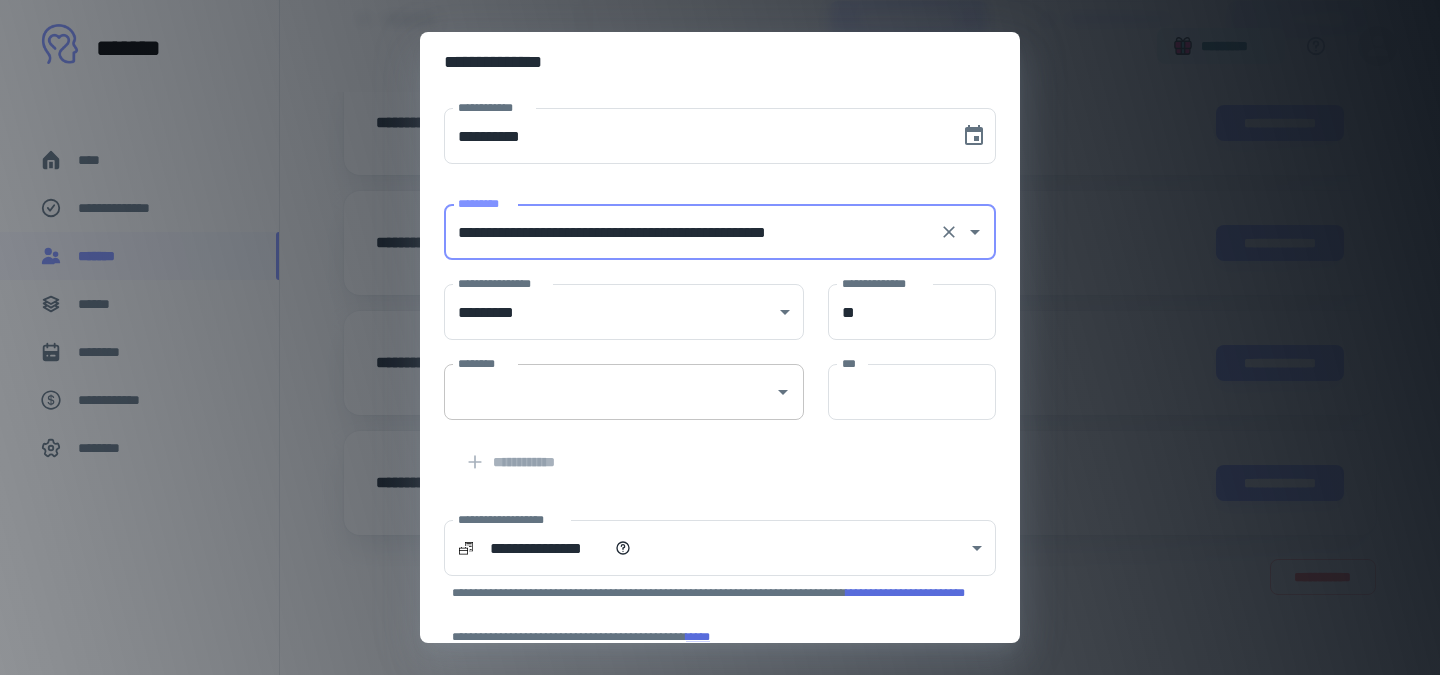type on "**********" 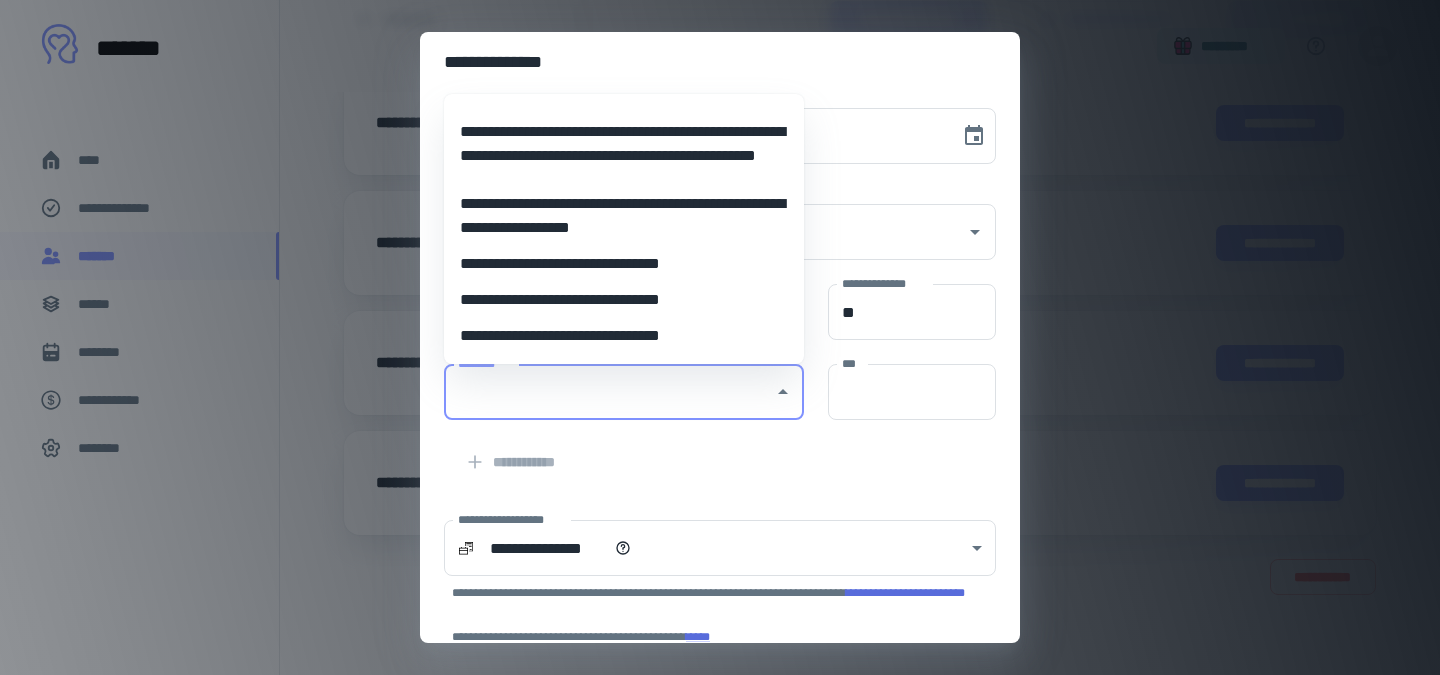 click on "********" at bounding box center (609, 392) 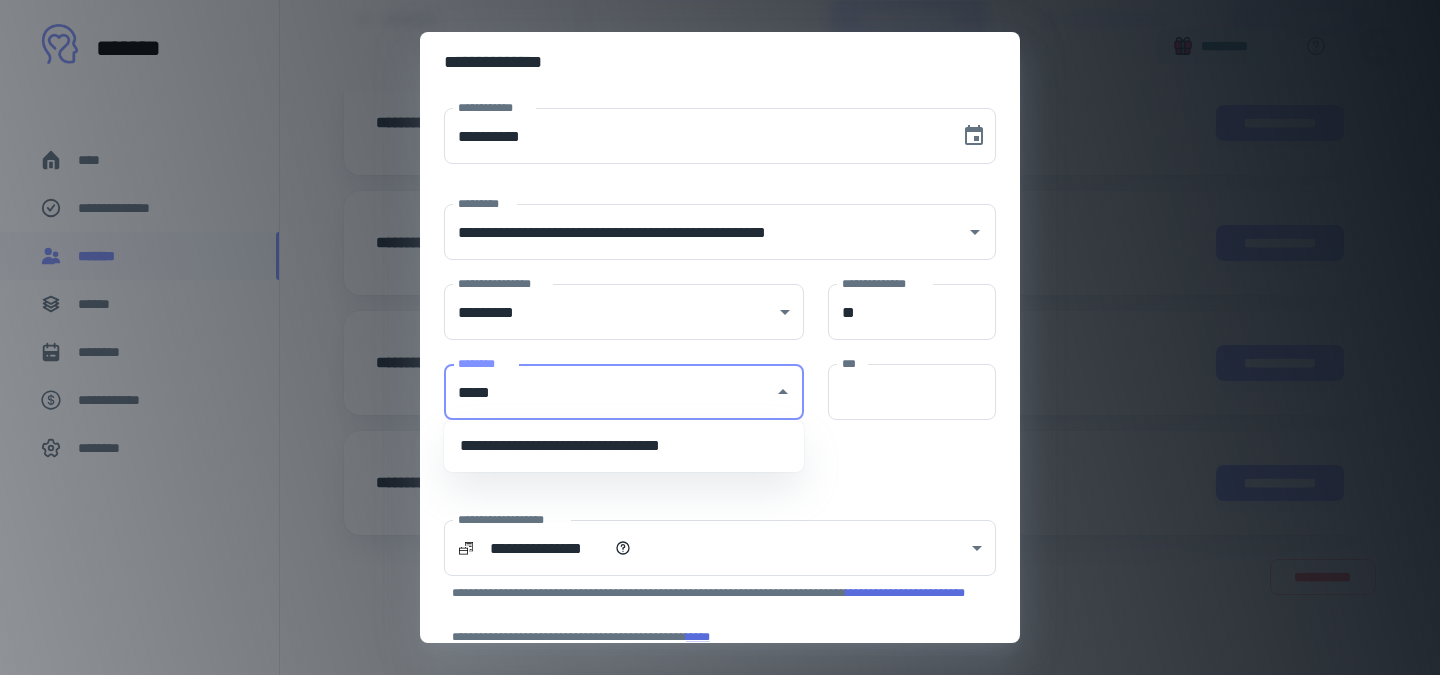 click on "**********" at bounding box center [624, 446] 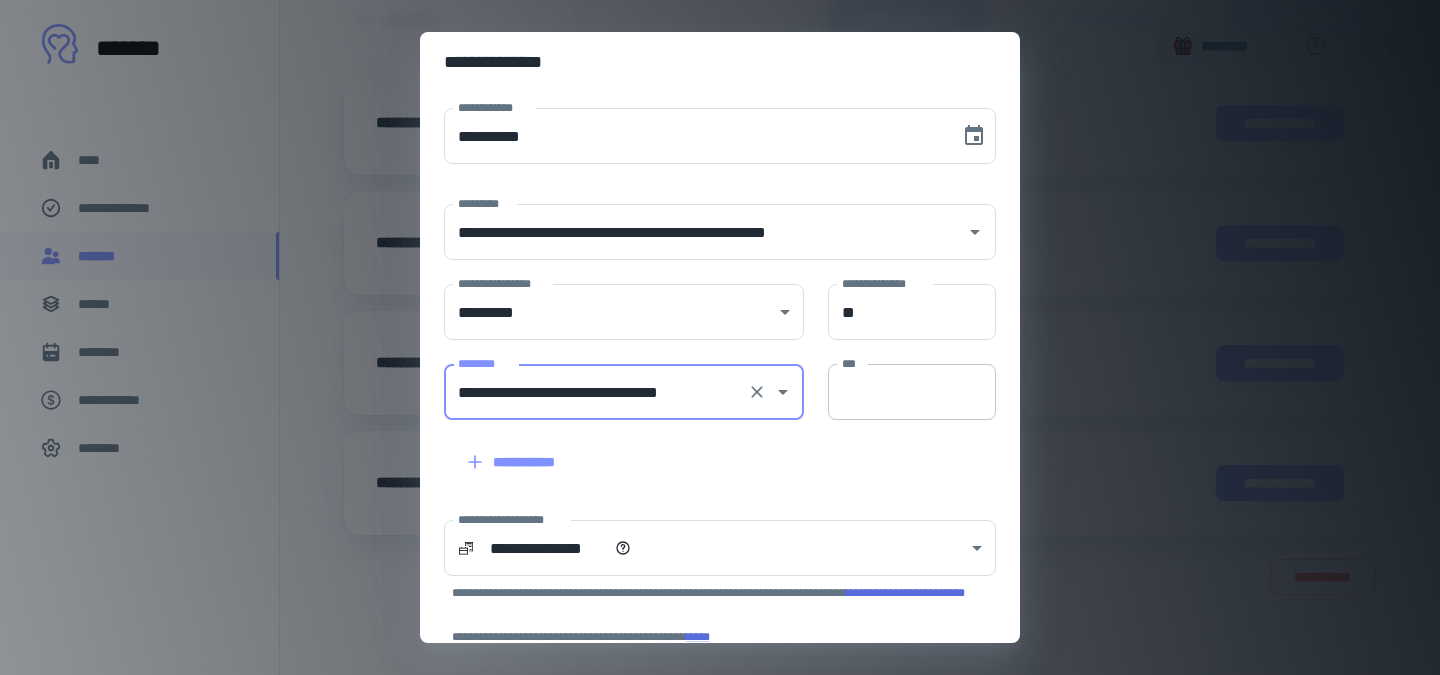 type on "**********" 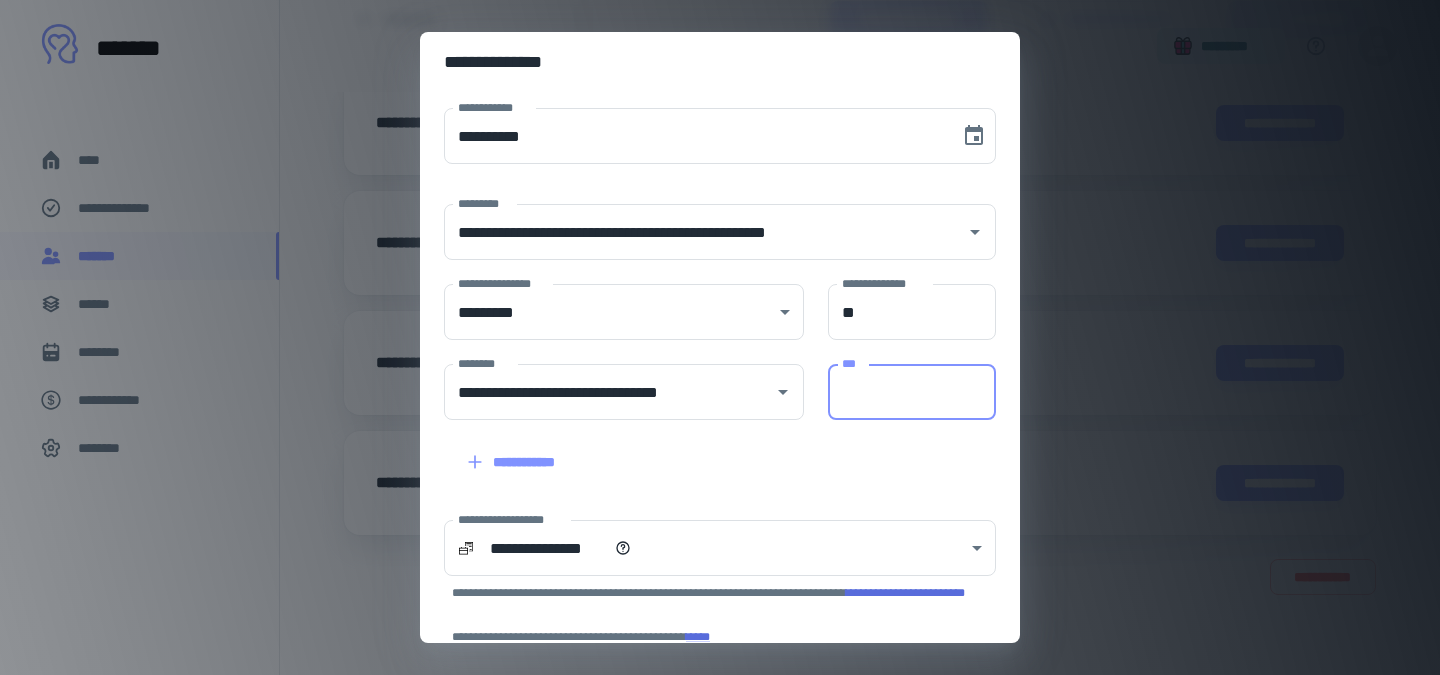 click on "***" at bounding box center [912, 392] 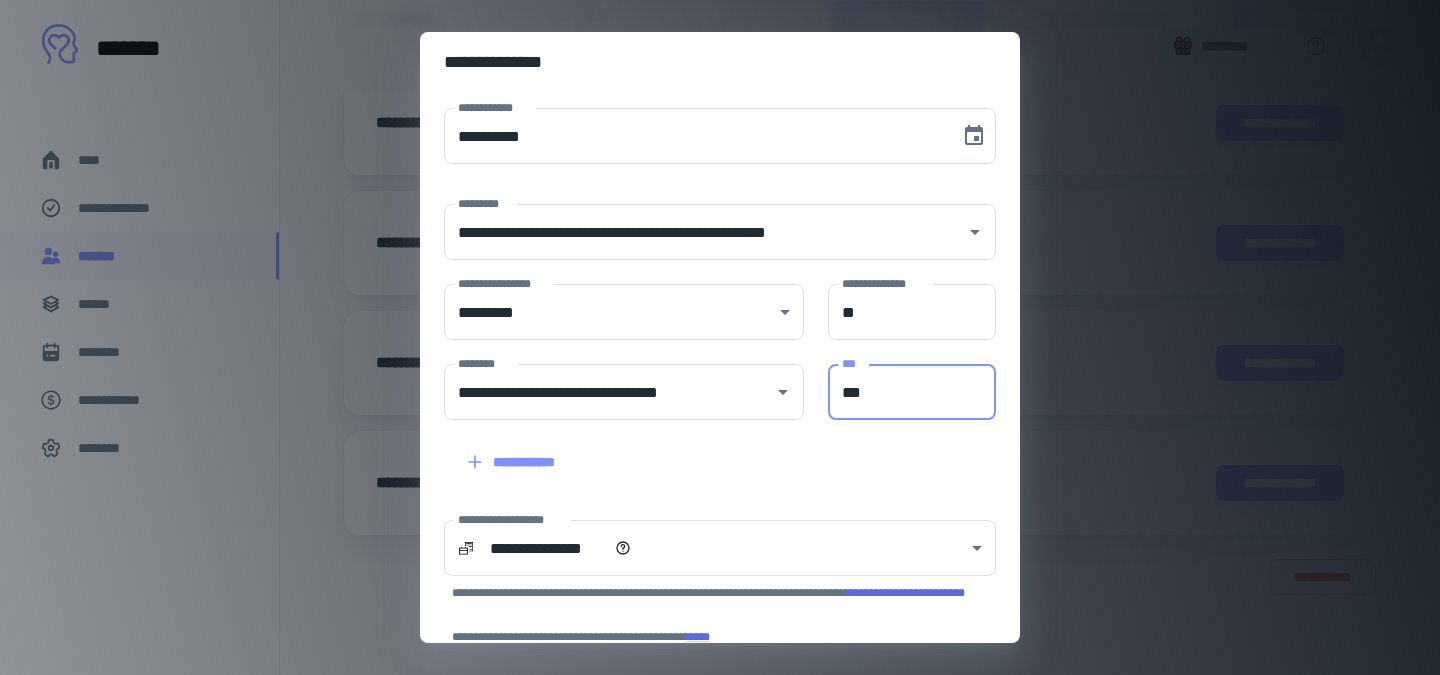 type on "***" 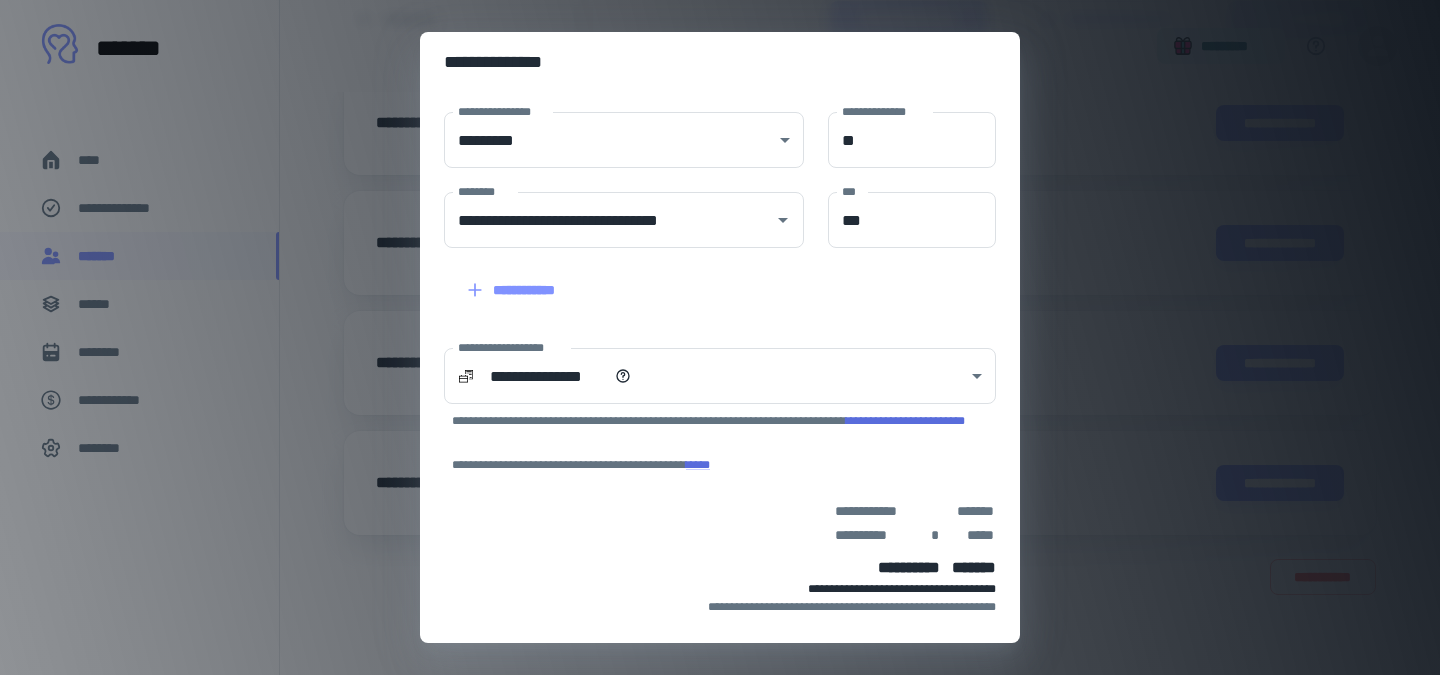 scroll, scrollTop: 177, scrollLeft: 0, axis: vertical 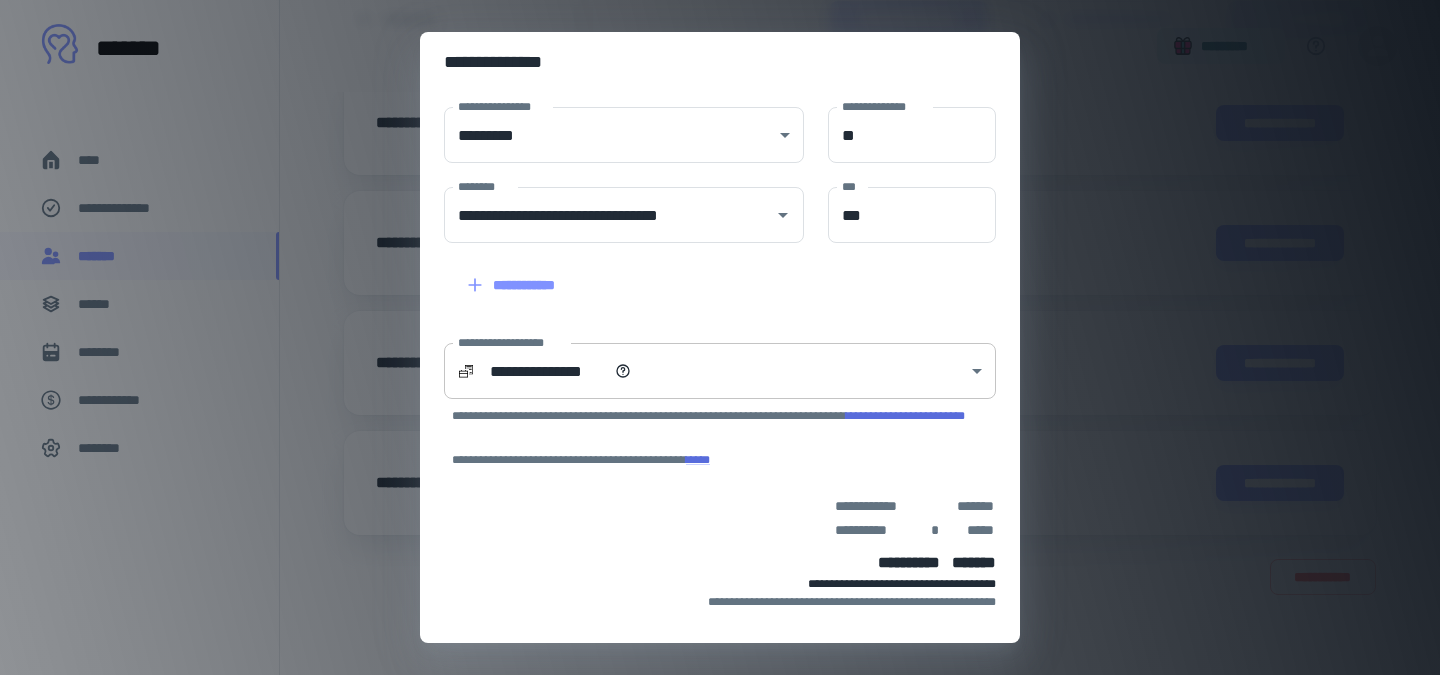 click on "**********" at bounding box center (720, 42) 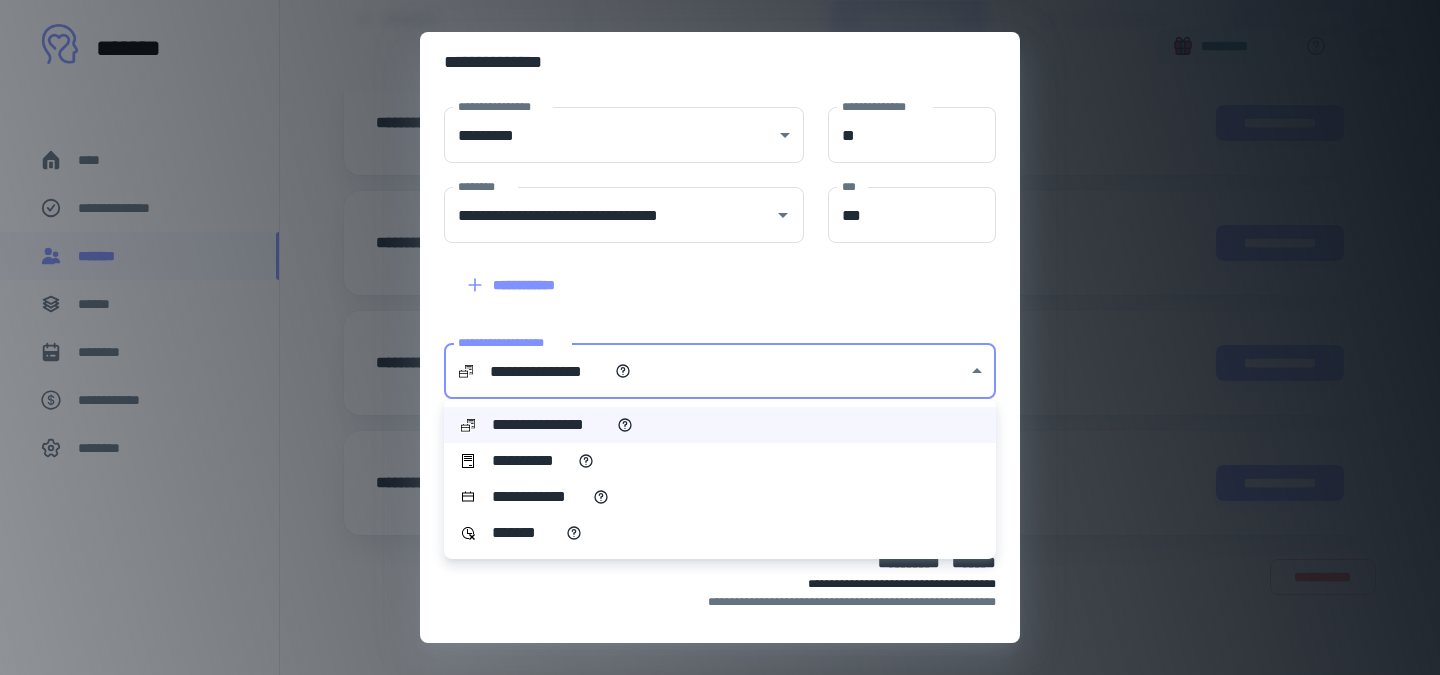 click on "**********" at bounding box center (720, 461) 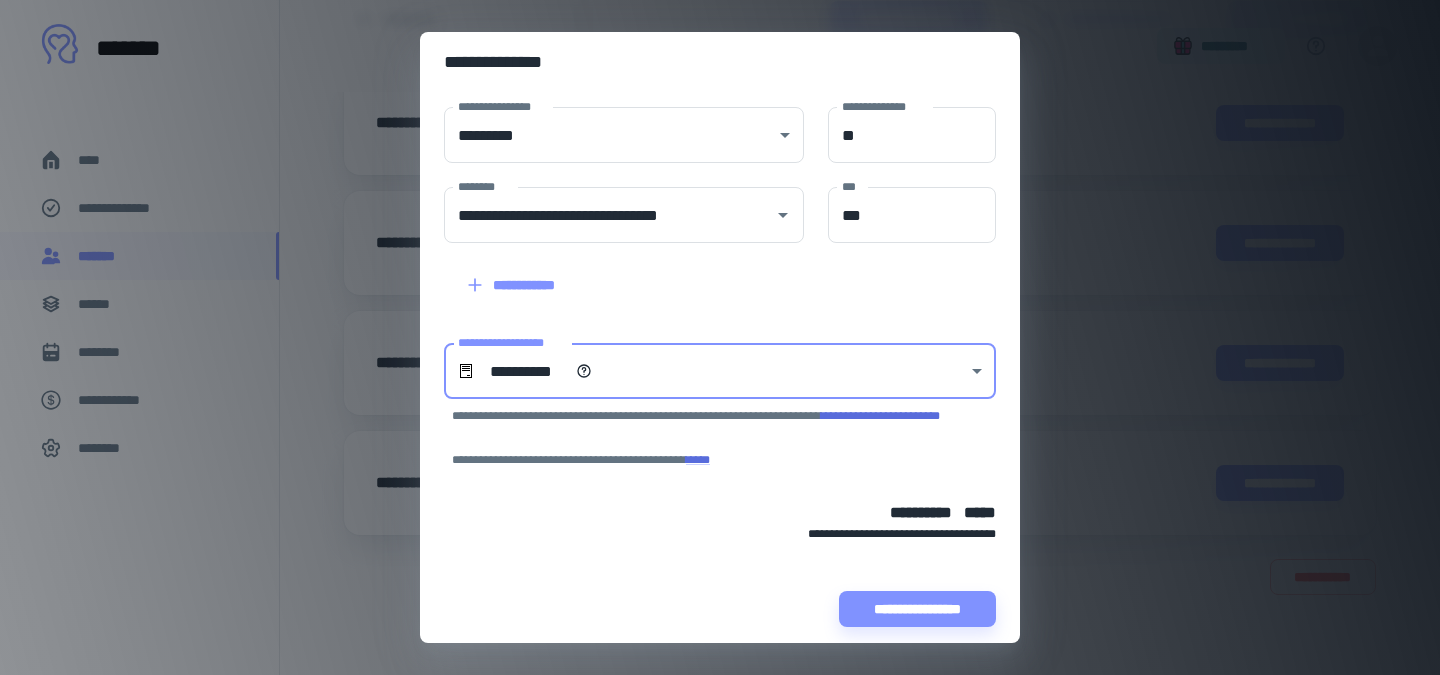 click on "**********" at bounding box center [720, 279] 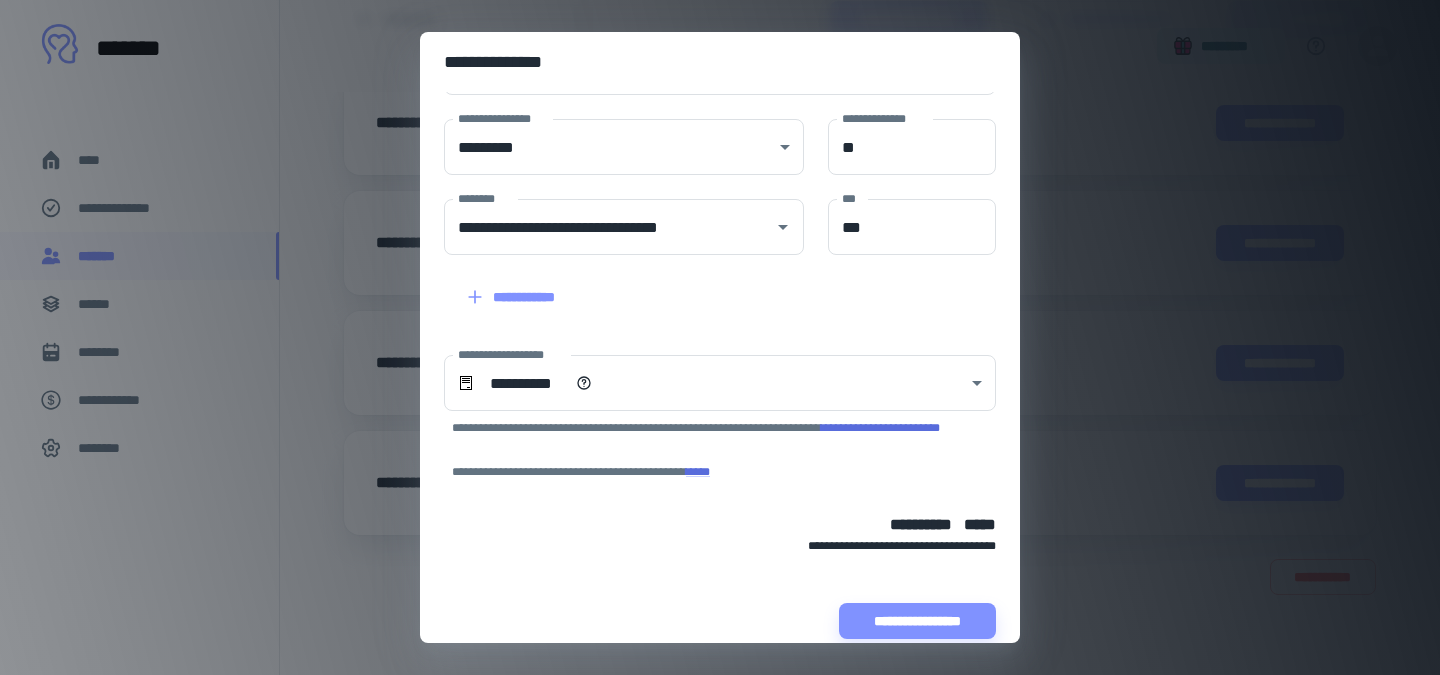 scroll, scrollTop: 181, scrollLeft: 0, axis: vertical 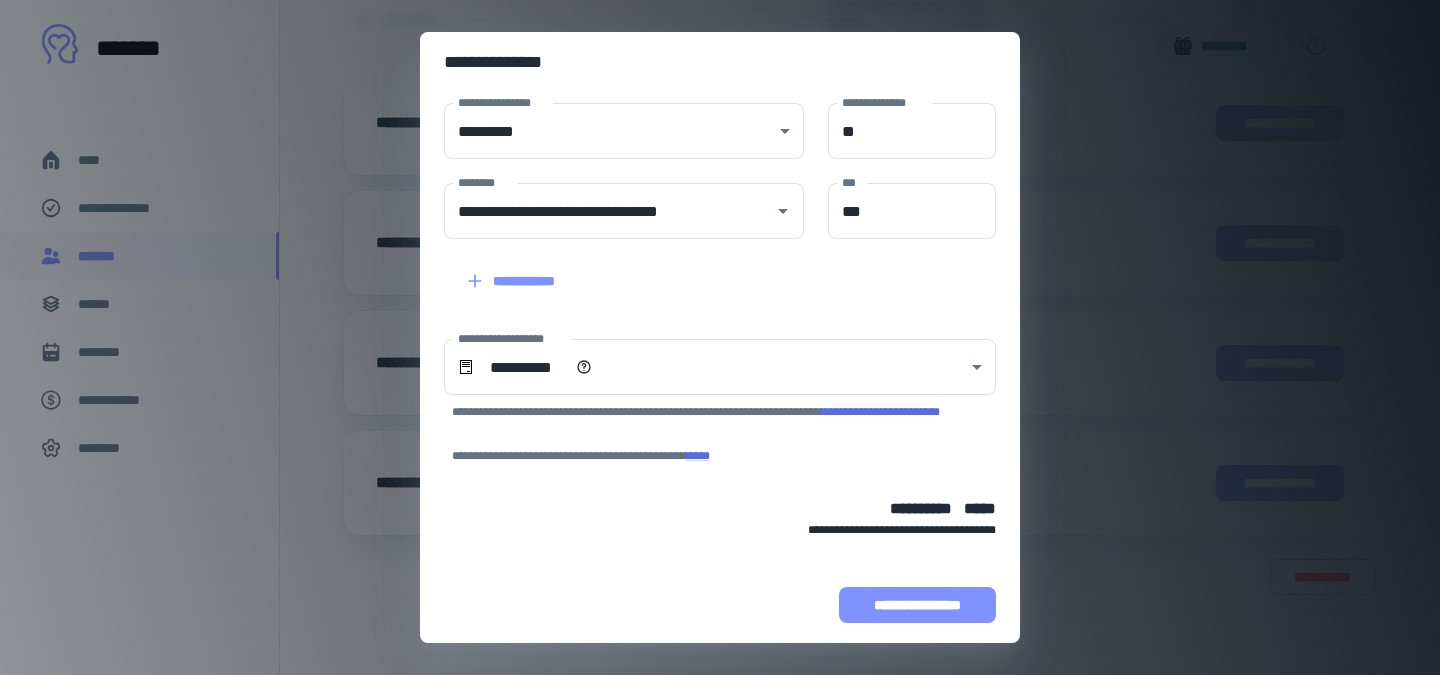 click on "**********" at bounding box center [917, 605] 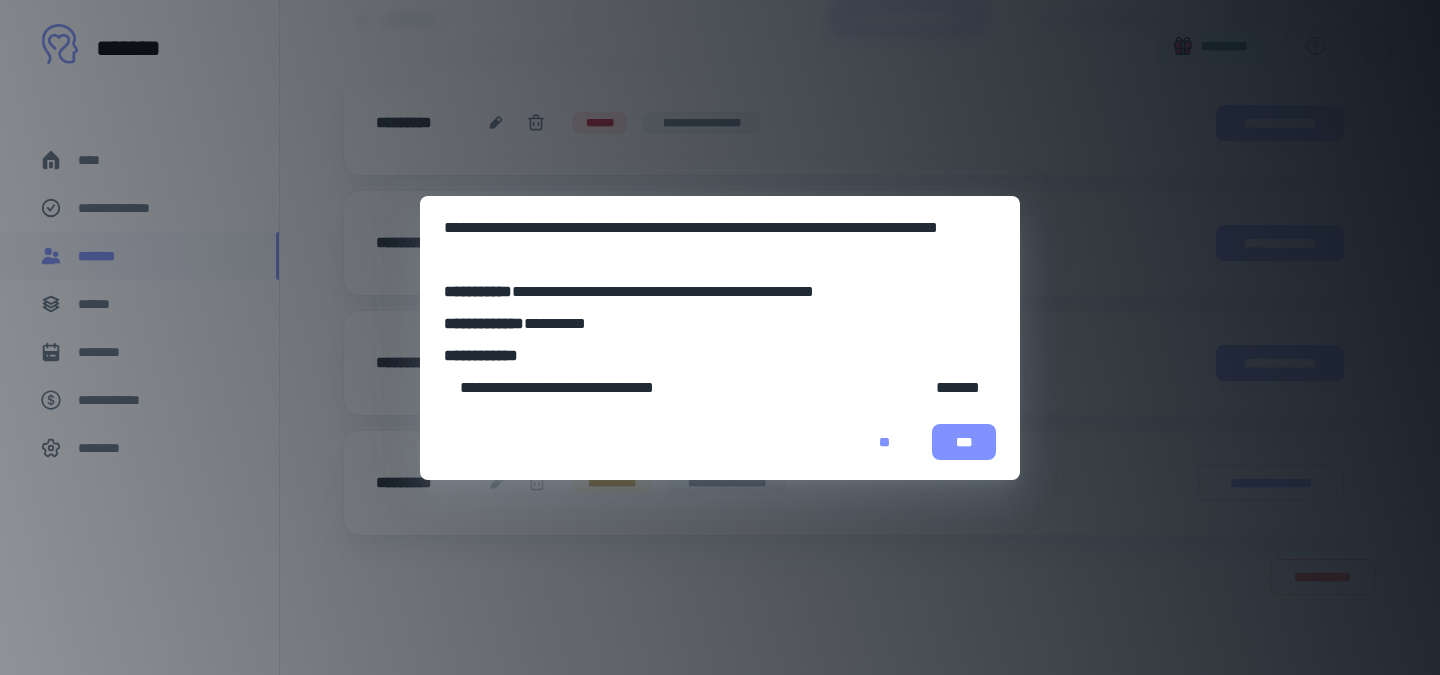 click on "***" at bounding box center [964, 442] 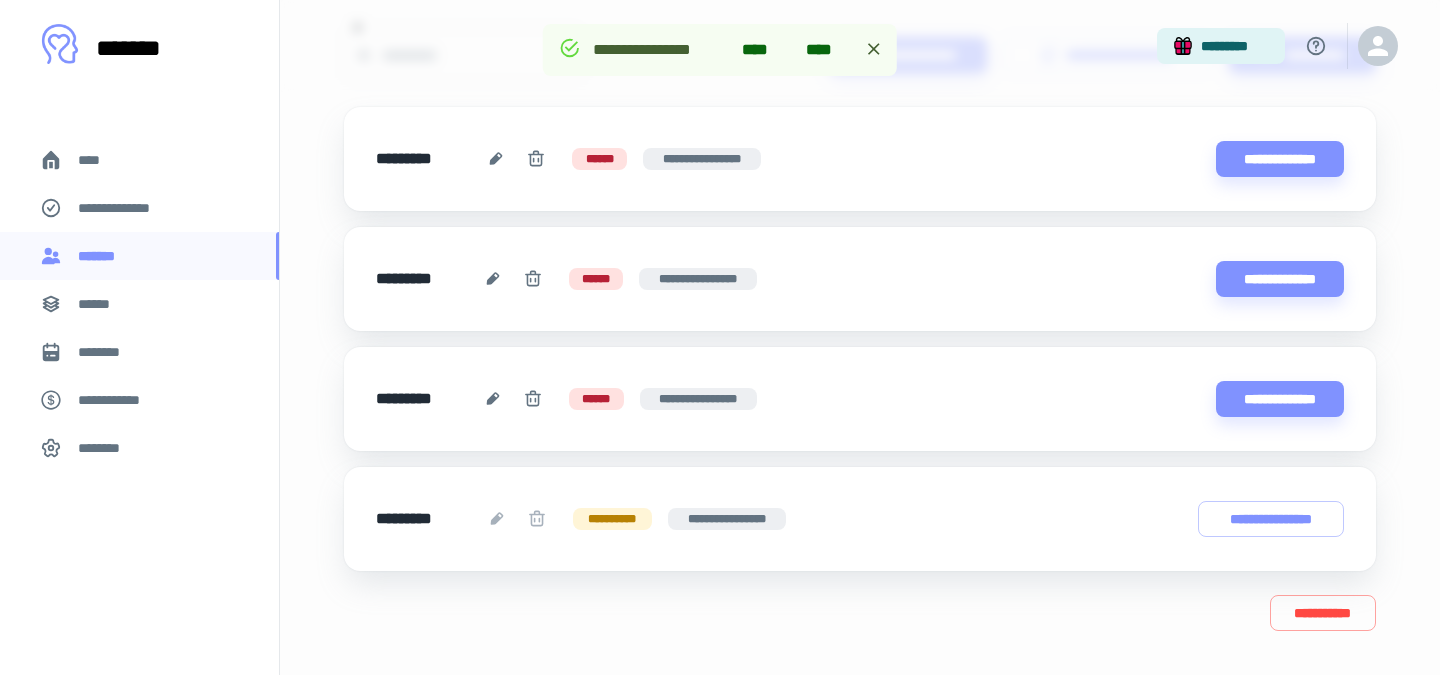 scroll, scrollTop: 259, scrollLeft: 0, axis: vertical 